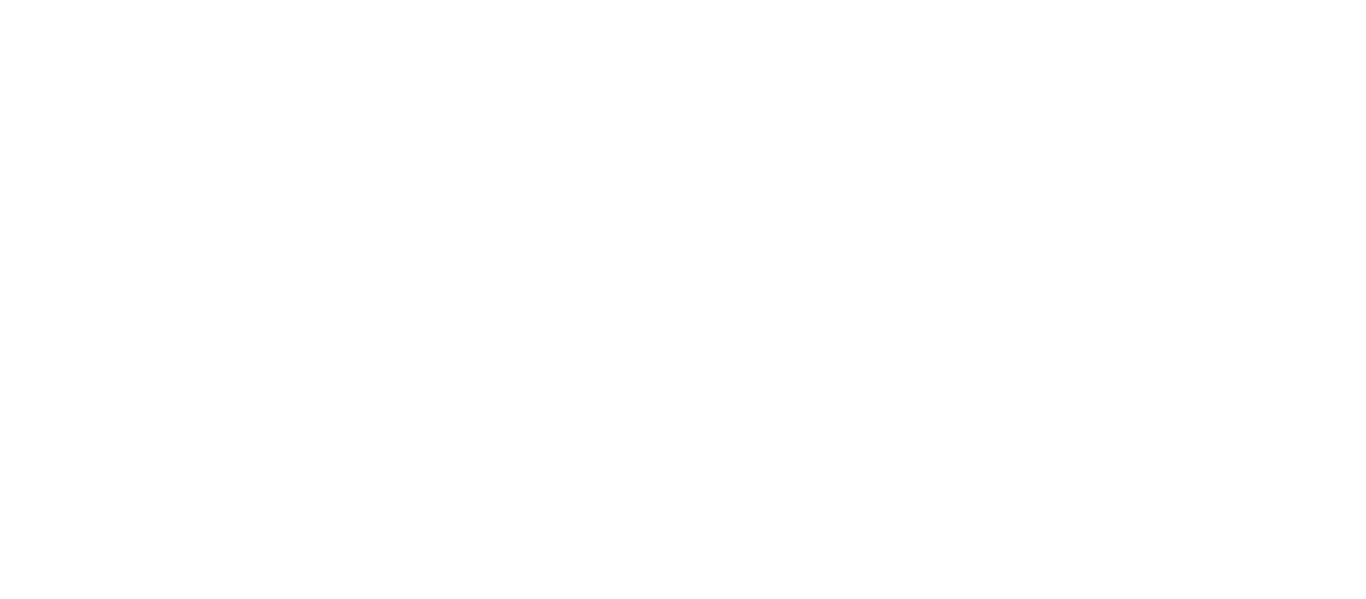 scroll, scrollTop: 0, scrollLeft: 0, axis: both 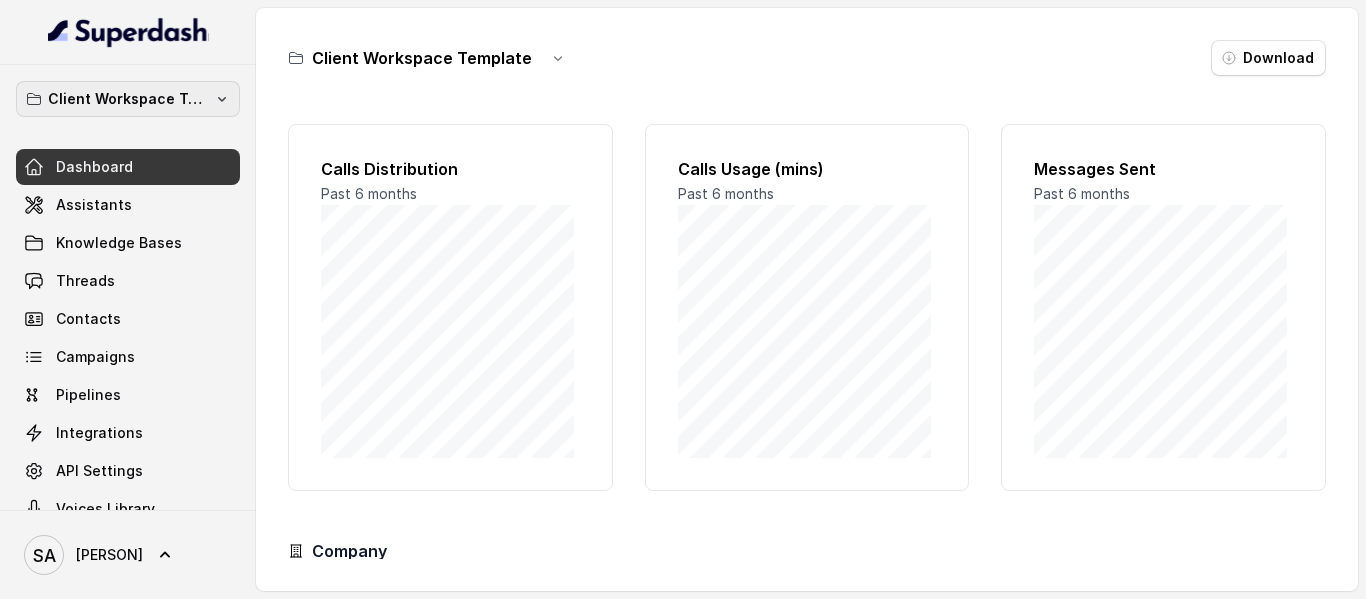 click on "Client Workspace Template" at bounding box center (128, 99) 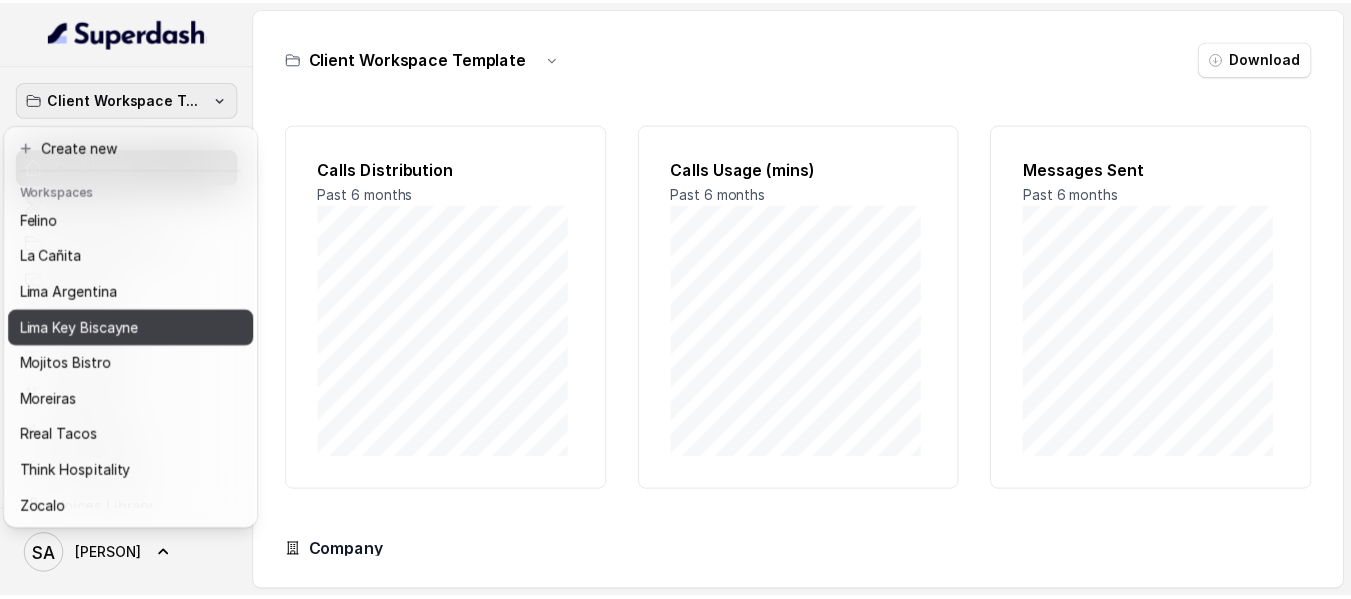 scroll, scrollTop: 127, scrollLeft: 0, axis: vertical 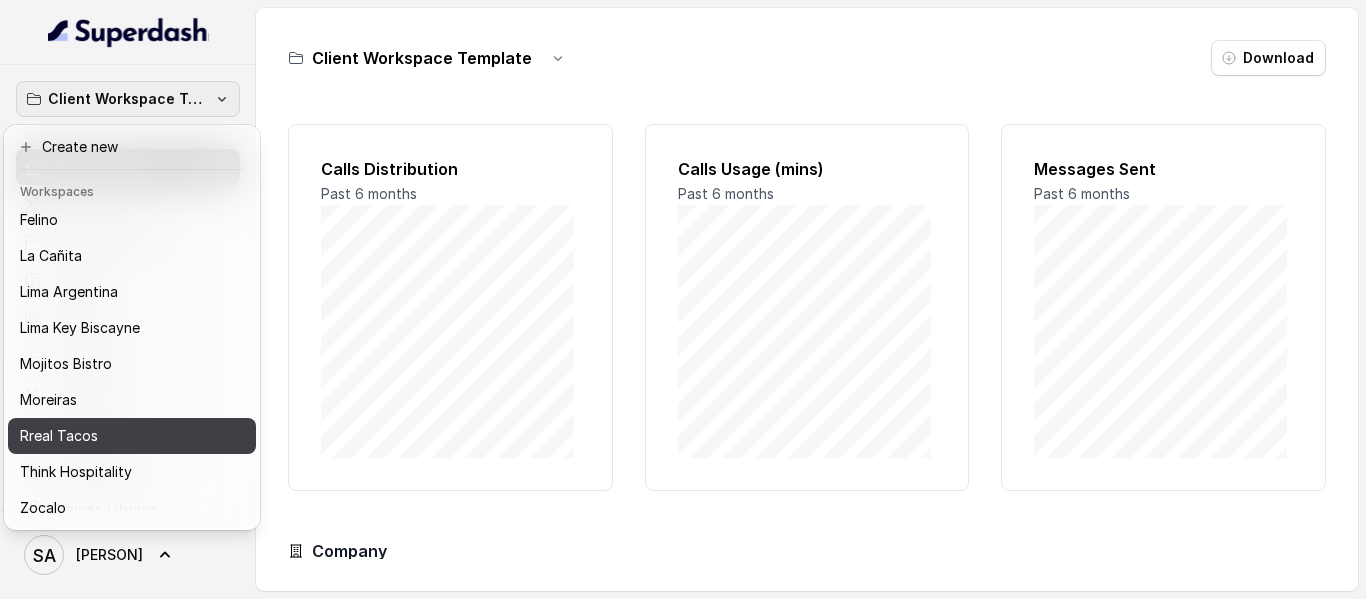 click on "Rreal Tacos" at bounding box center (59, 436) 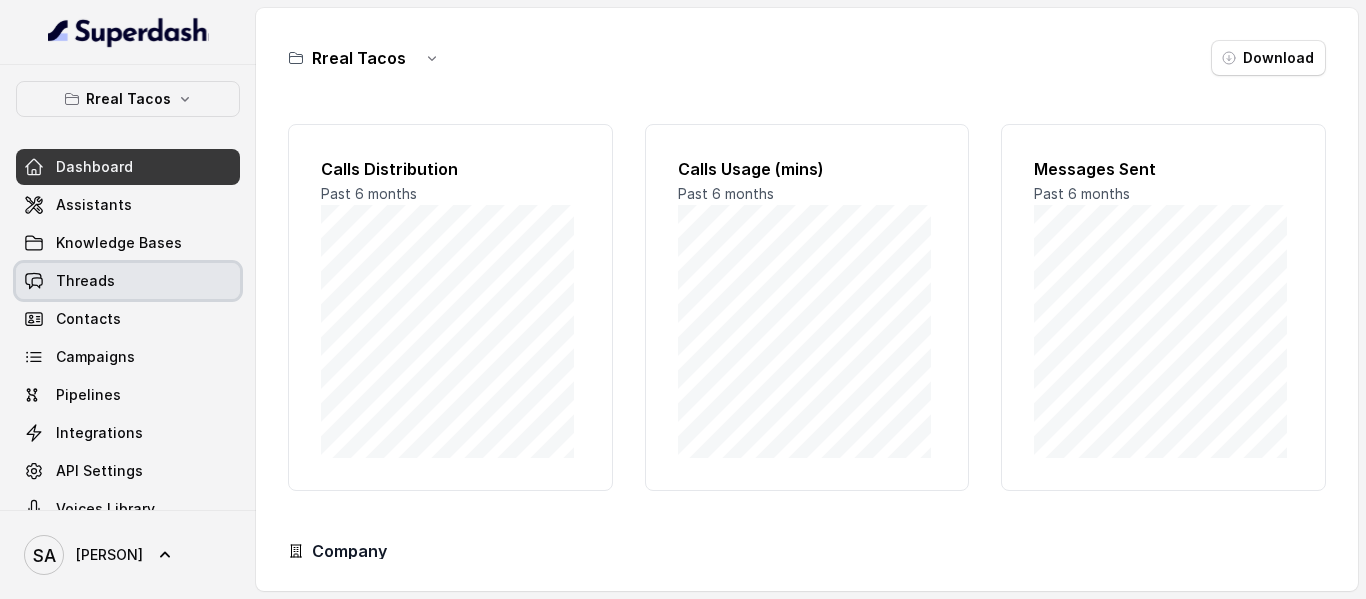 click on "Threads" at bounding box center [85, 281] 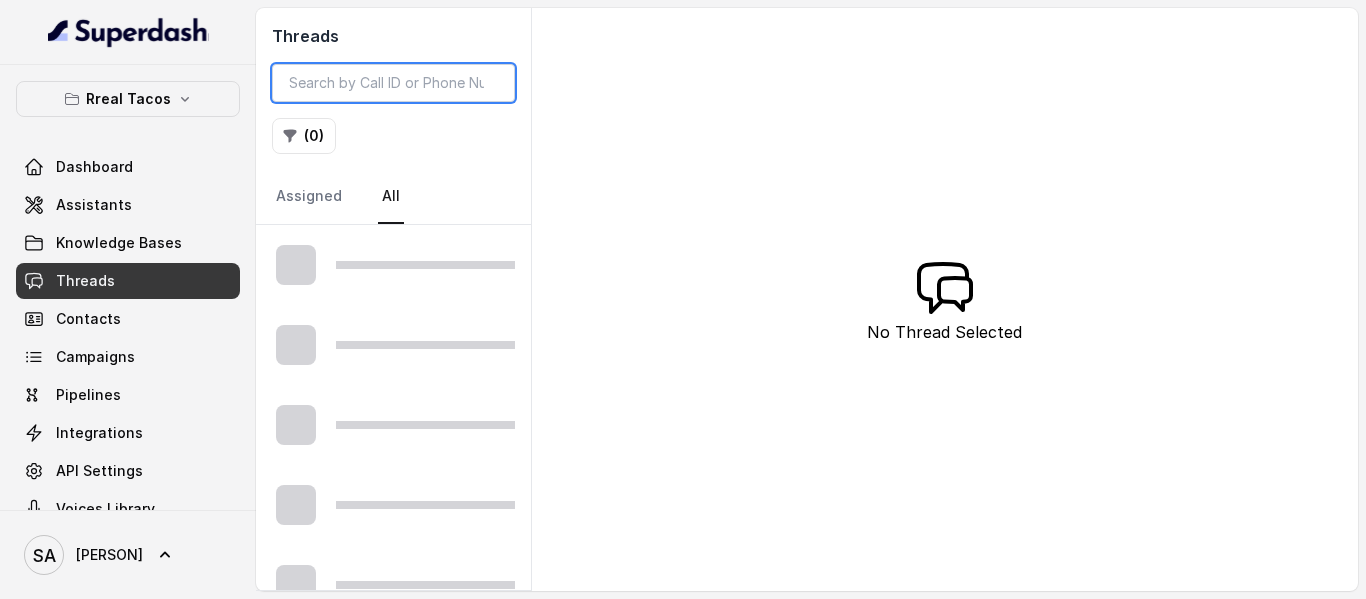 click at bounding box center (393, 83) 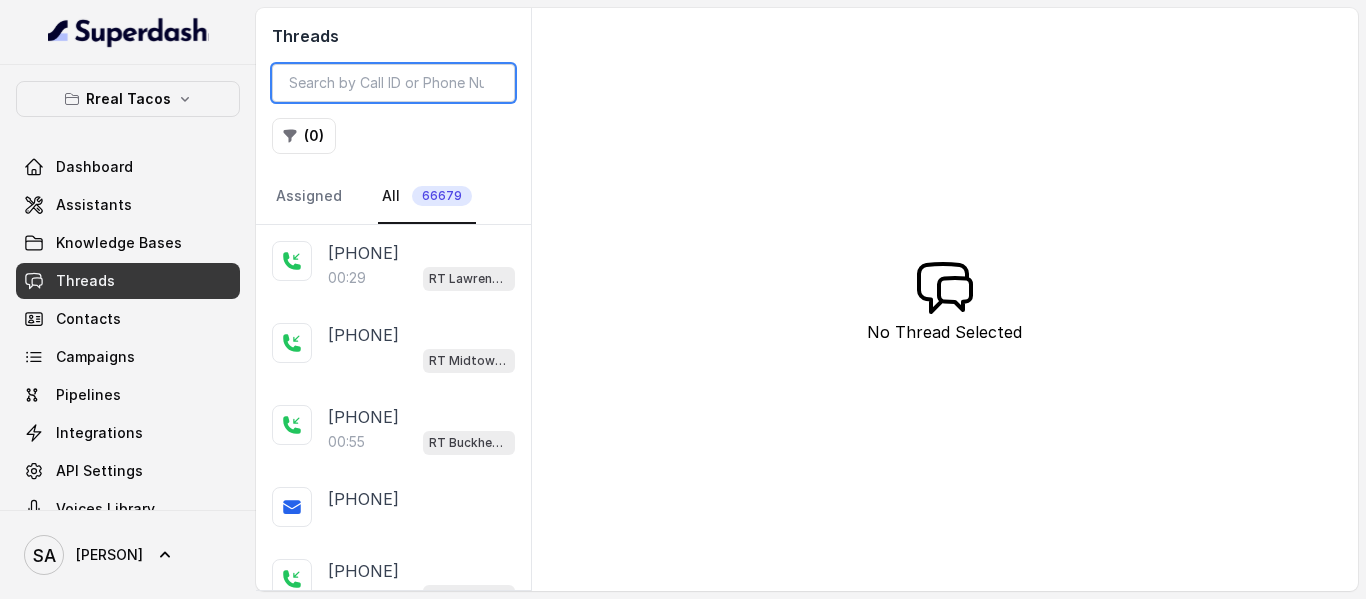 paste on "[PHONE]" 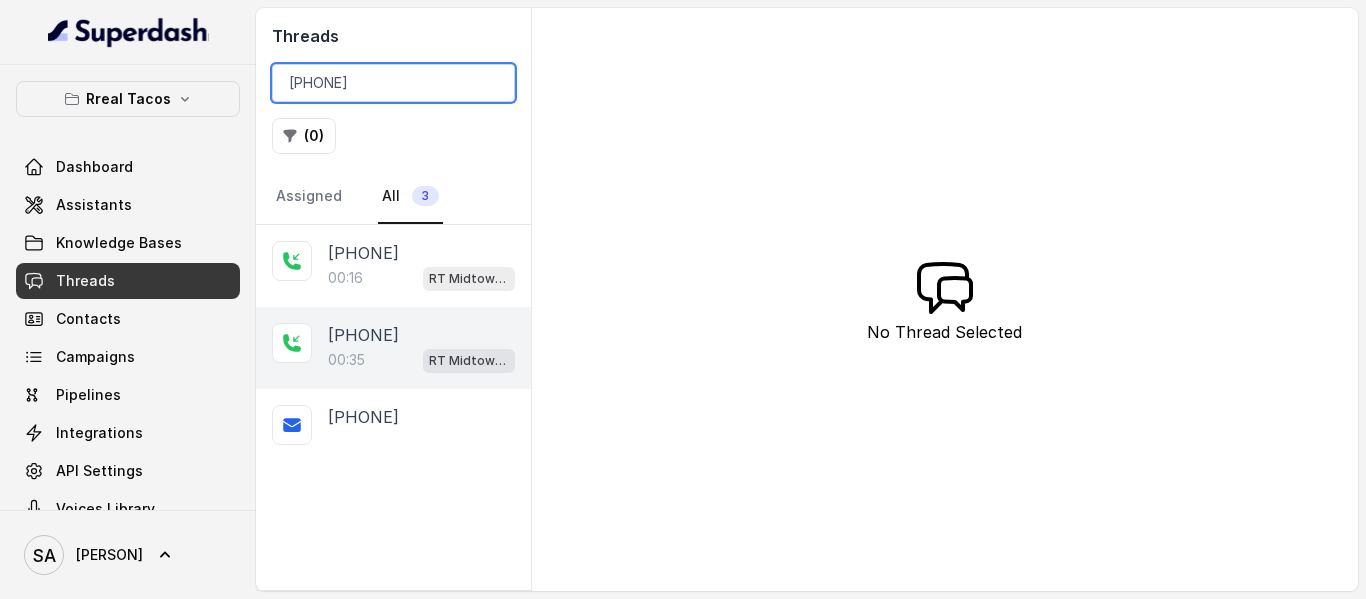type on "[PHONE]" 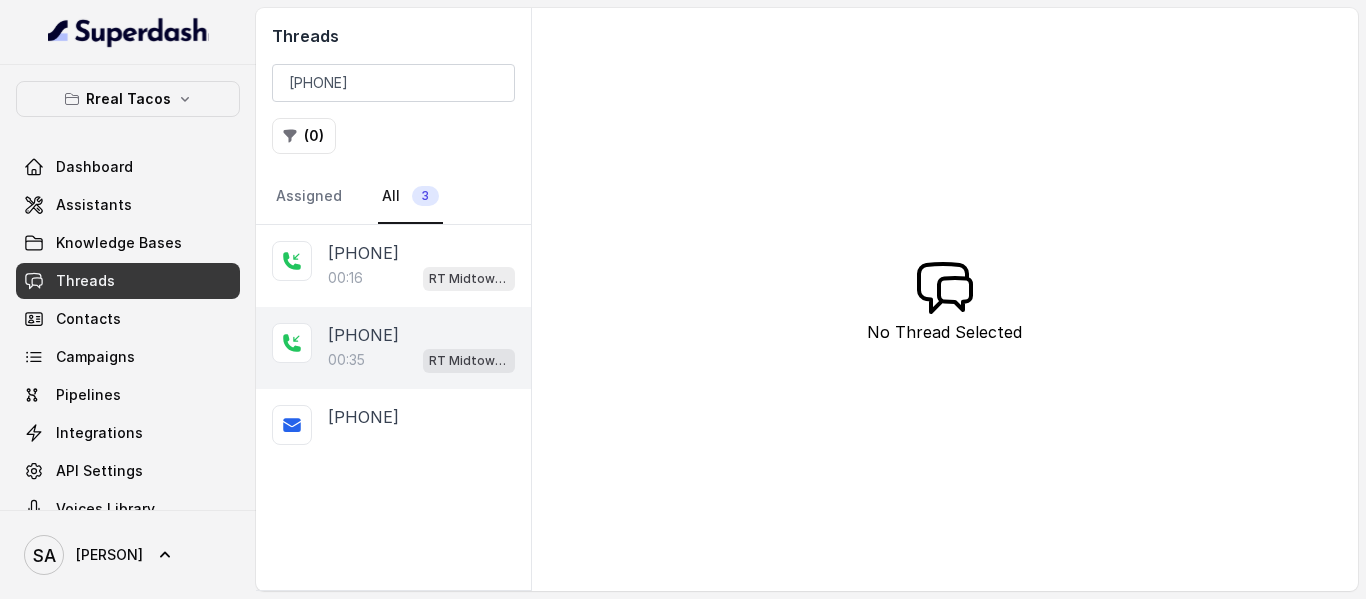 click on "00:35 RT Midtown / EN" at bounding box center [421, 360] 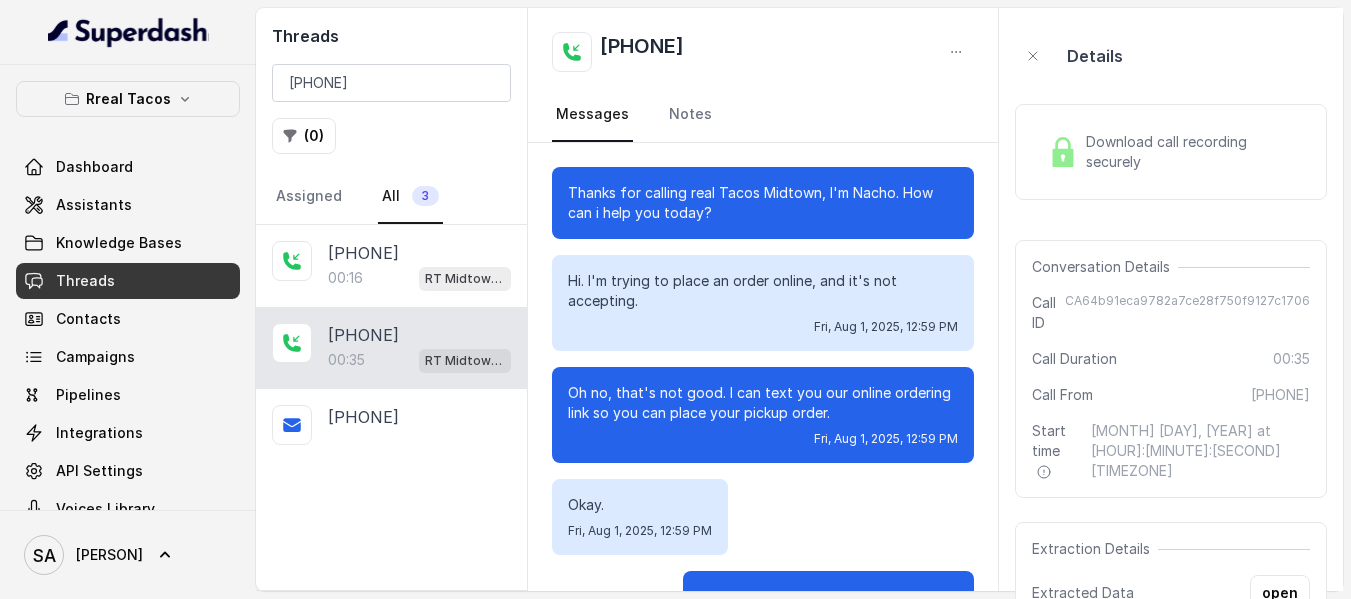 scroll, scrollTop: 284, scrollLeft: 0, axis: vertical 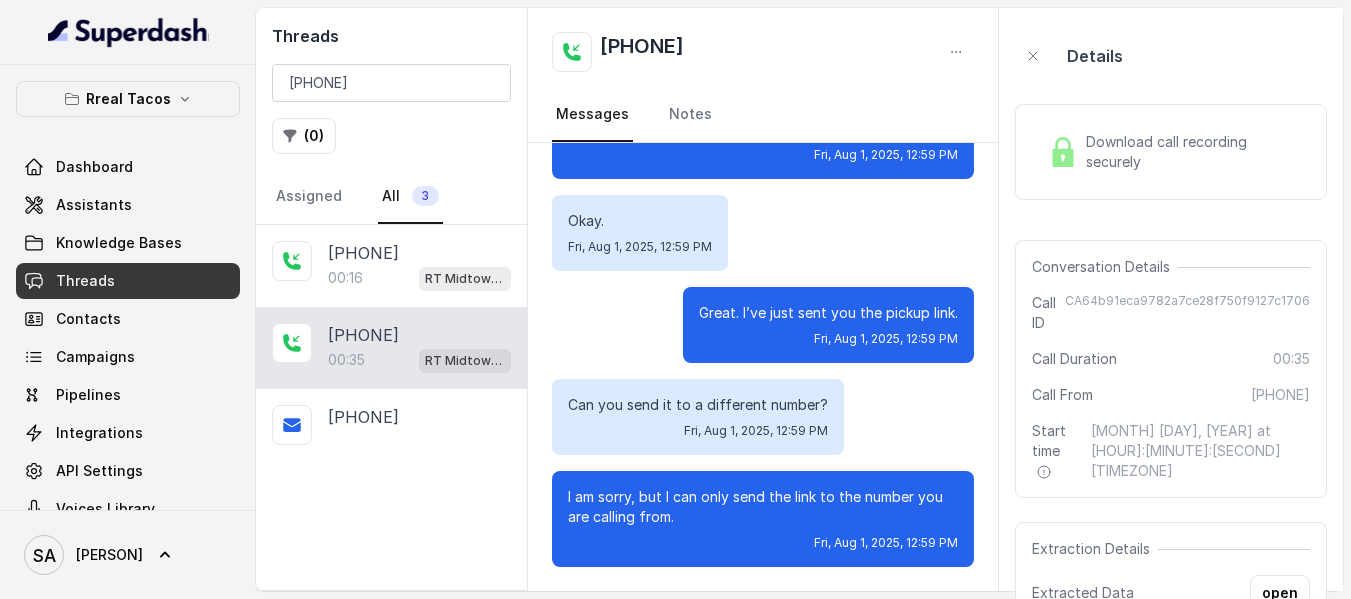 click on "Download call recording securely" at bounding box center (1194, 152) 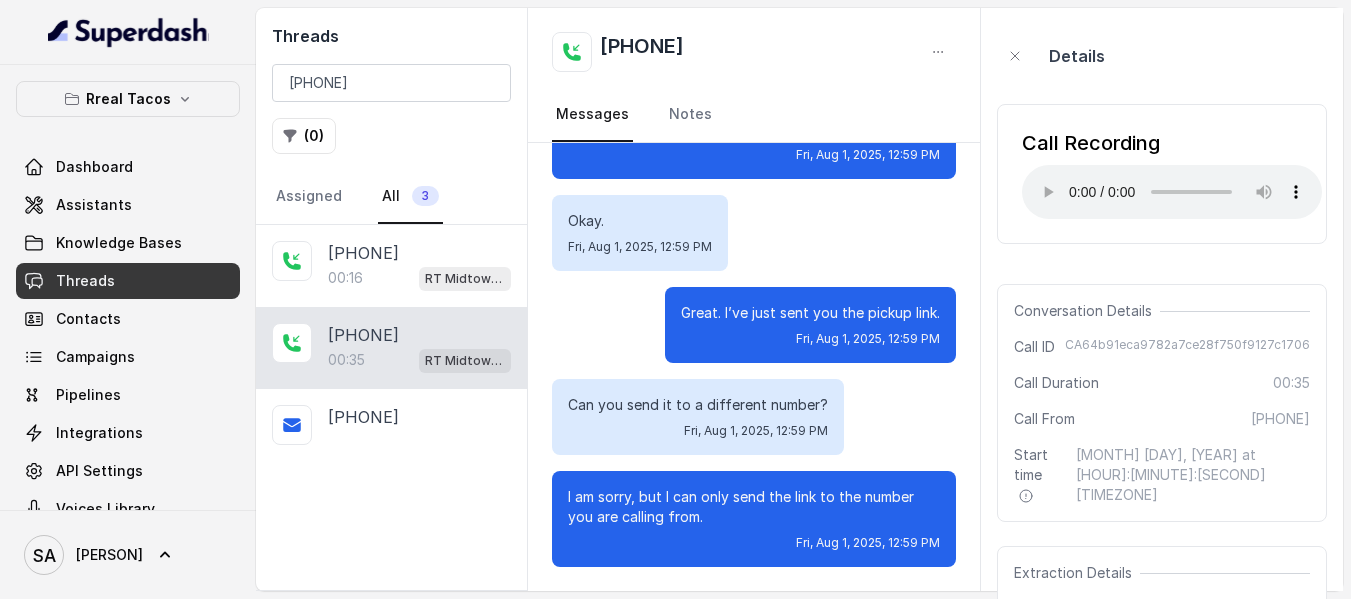 type 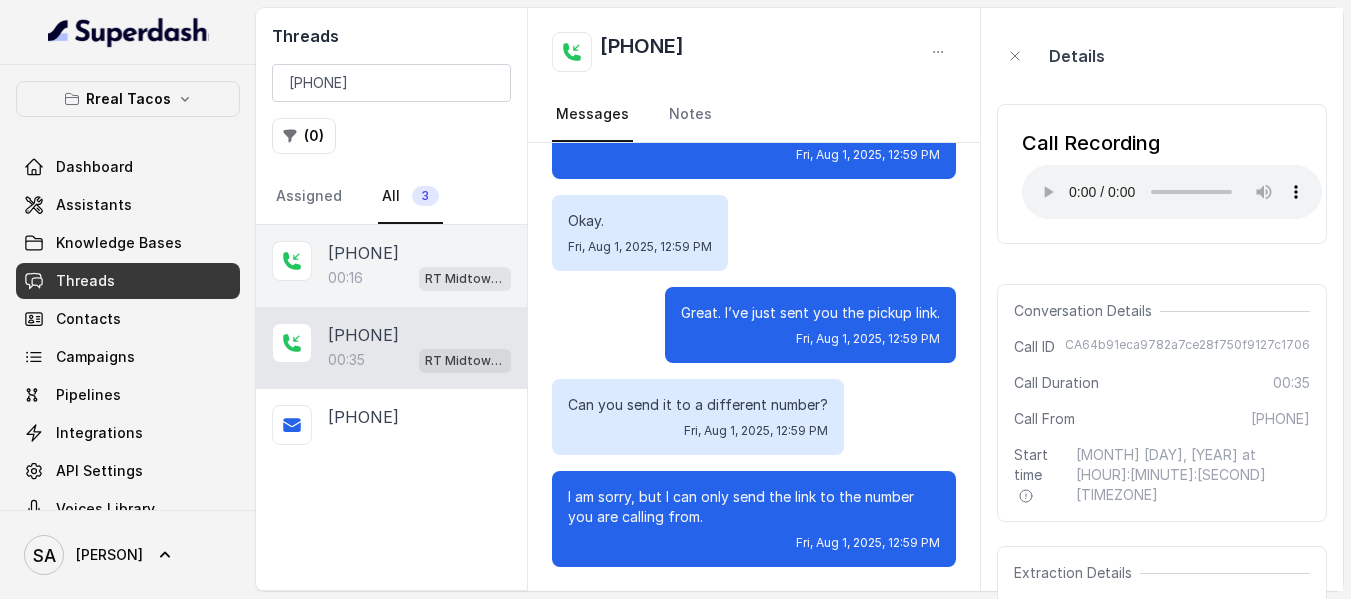 click on "00:16 RT Midtown / EN" at bounding box center (419, 278) 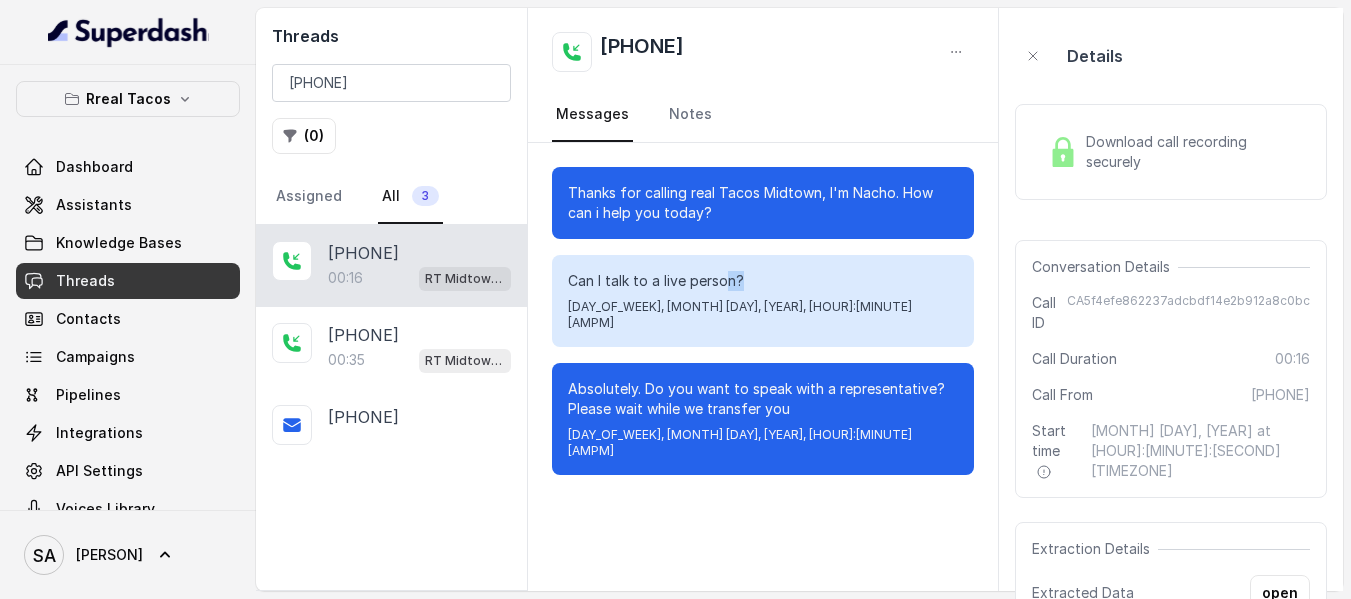drag, startPoint x: 744, startPoint y: 280, endPoint x: 724, endPoint y: 280, distance: 20 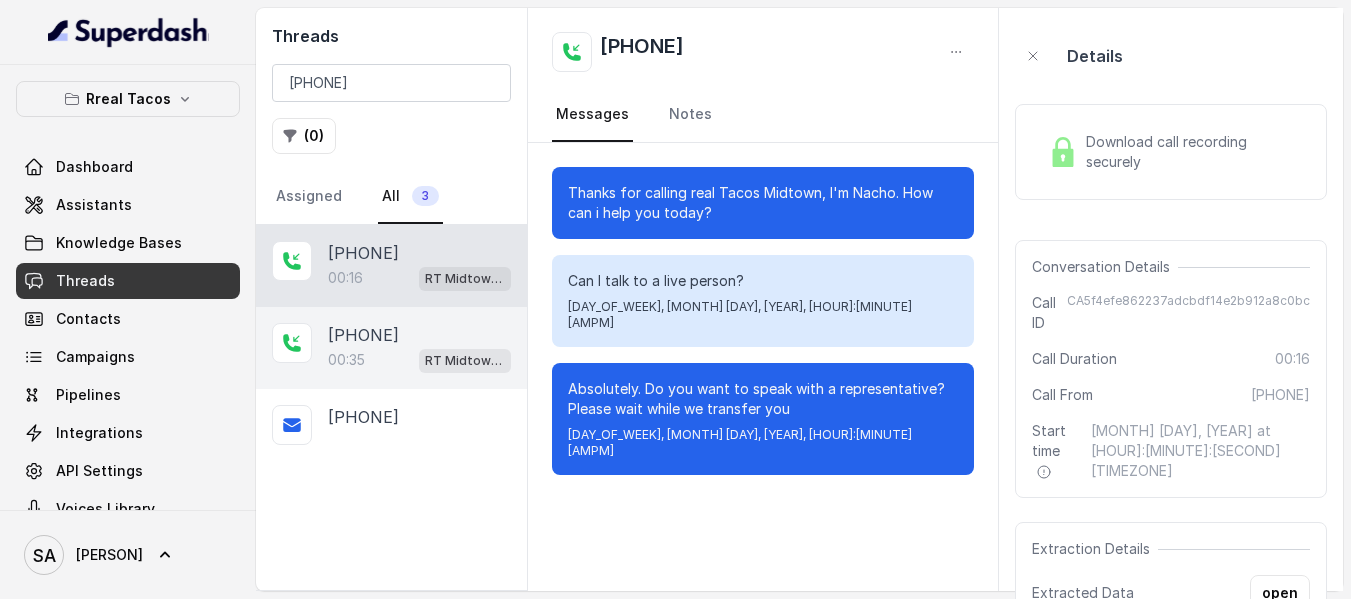 click on "[PHONE]" at bounding box center [363, 335] 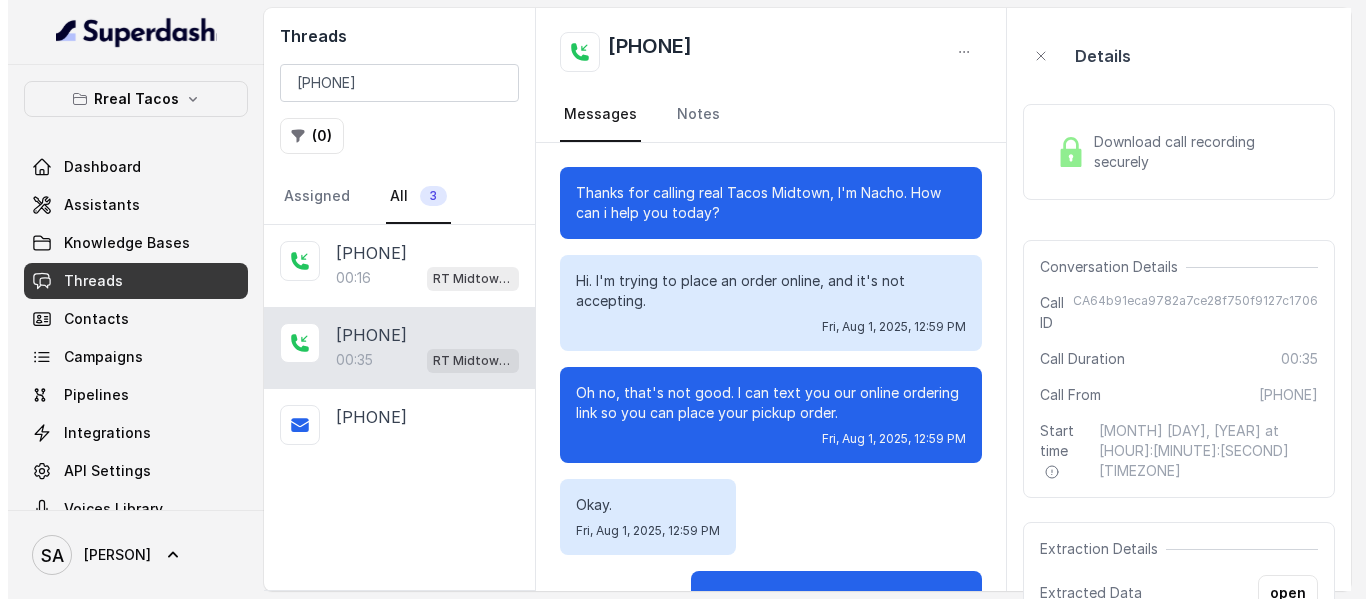 scroll, scrollTop: 284, scrollLeft: 0, axis: vertical 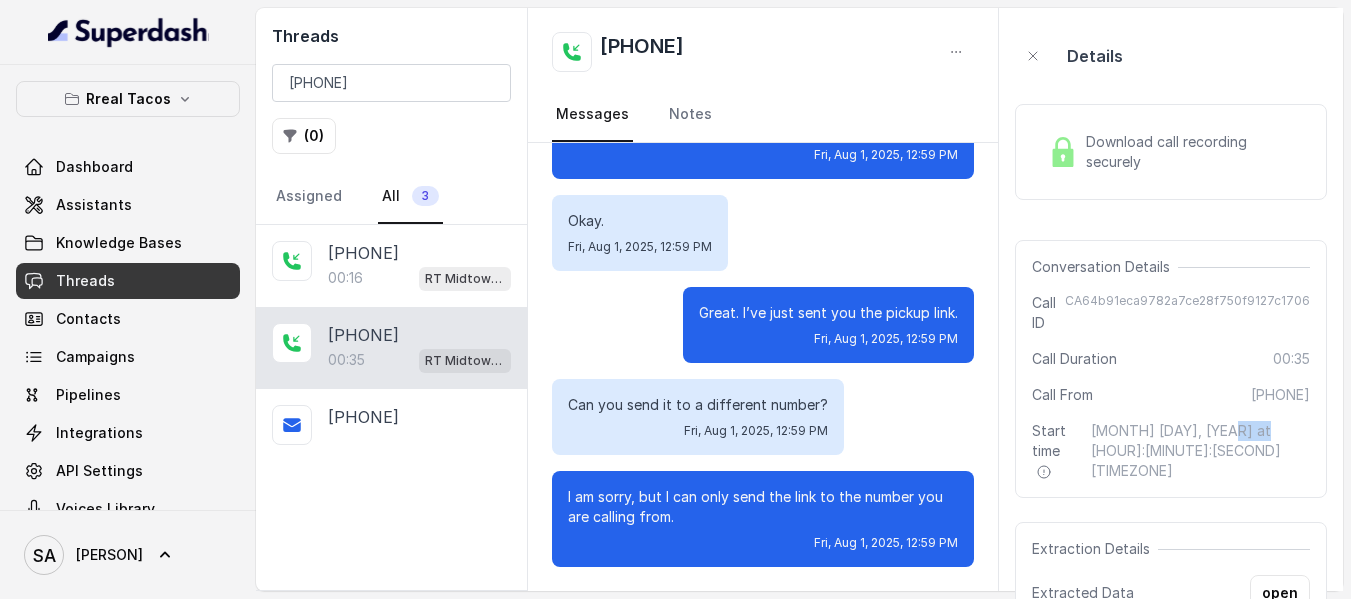 drag, startPoint x: 1244, startPoint y: 430, endPoint x: 1280, endPoint y: 432, distance: 36.05551 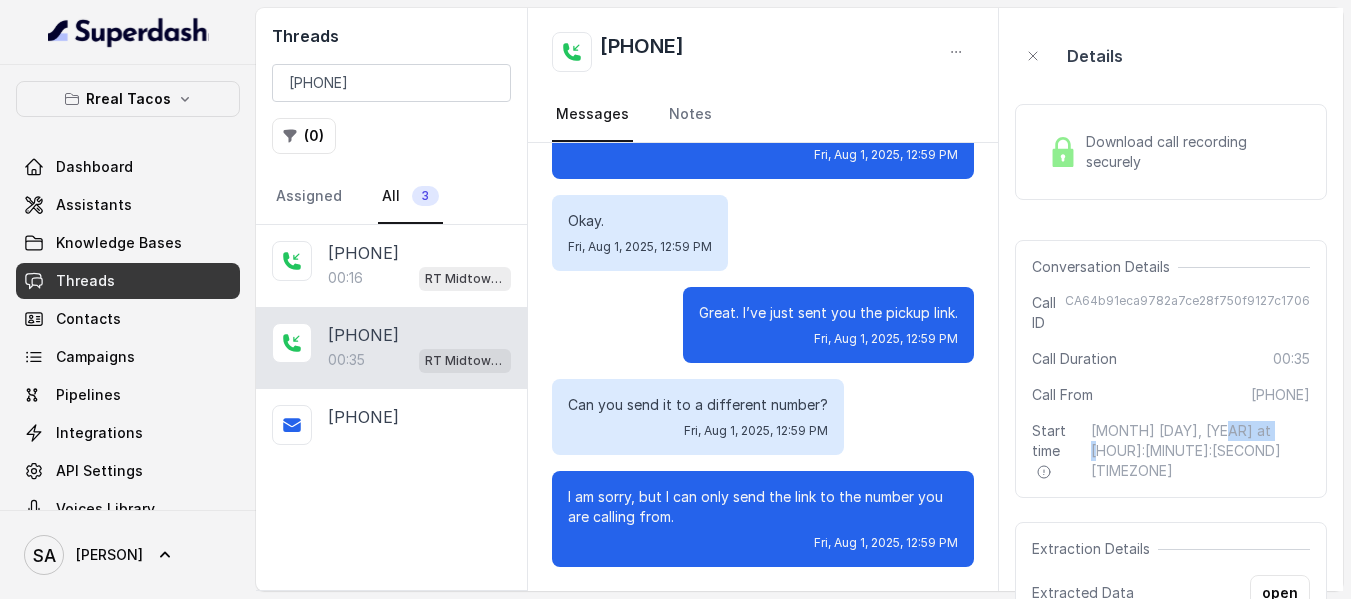 drag, startPoint x: 1241, startPoint y: 432, endPoint x: 1302, endPoint y: 435, distance: 61.073727 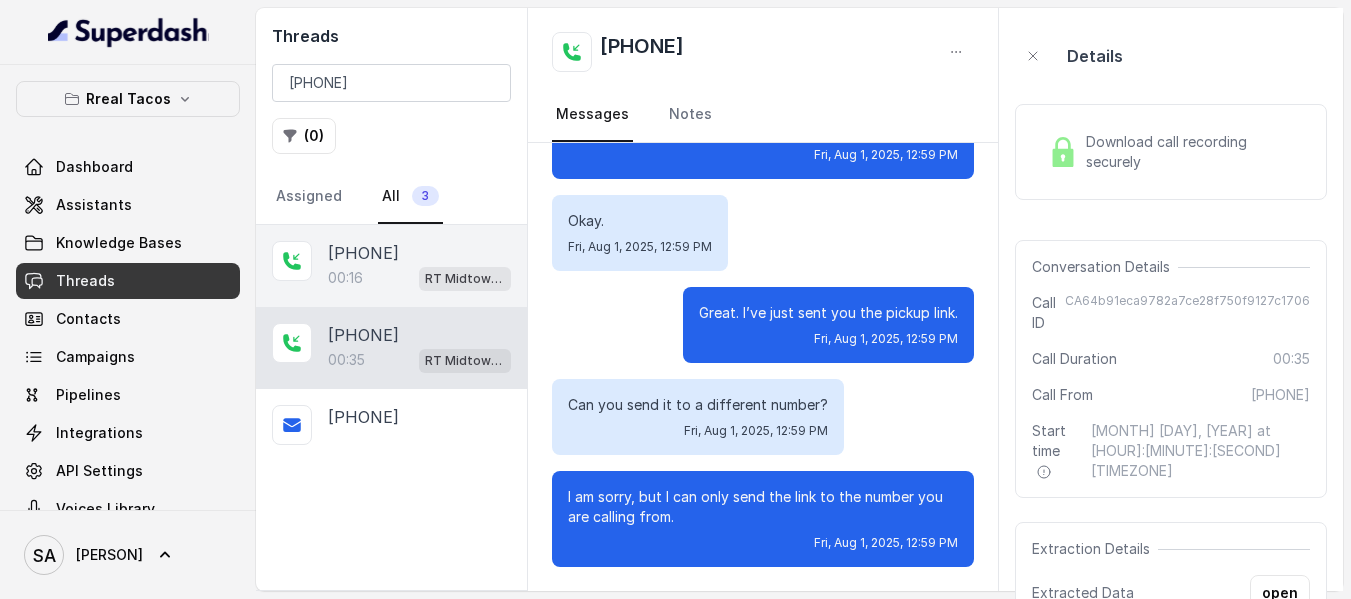 click on "00:16" at bounding box center (345, 278) 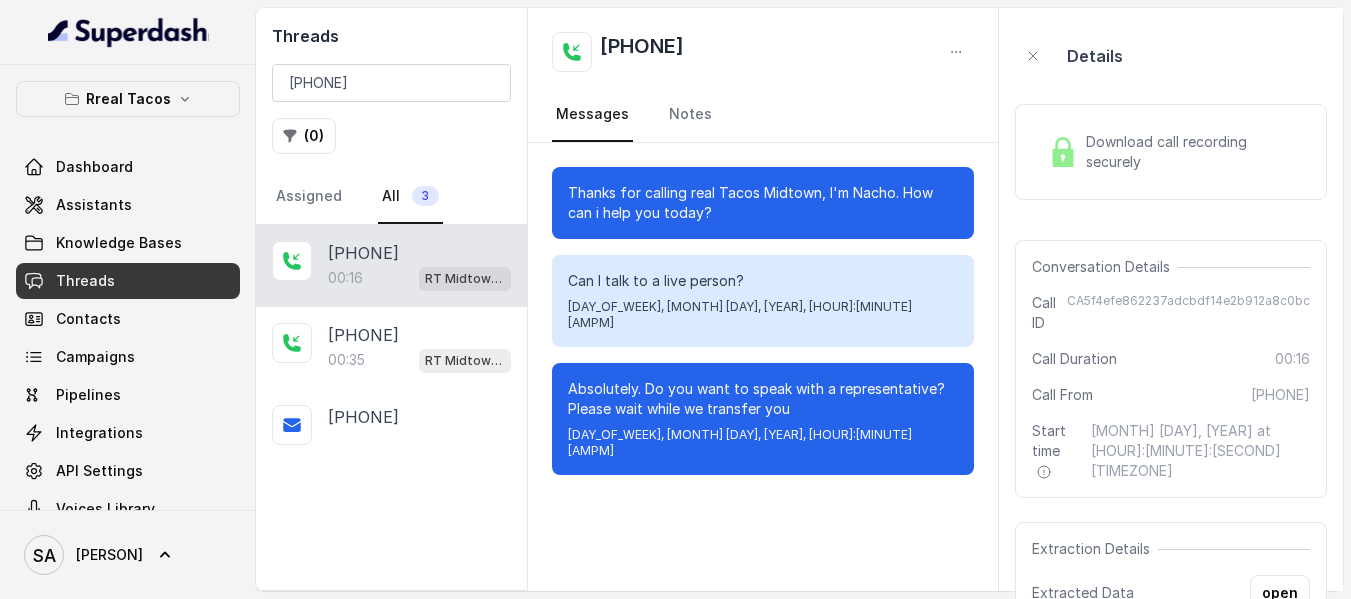 click on "Download call recording securely" at bounding box center (1194, 152) 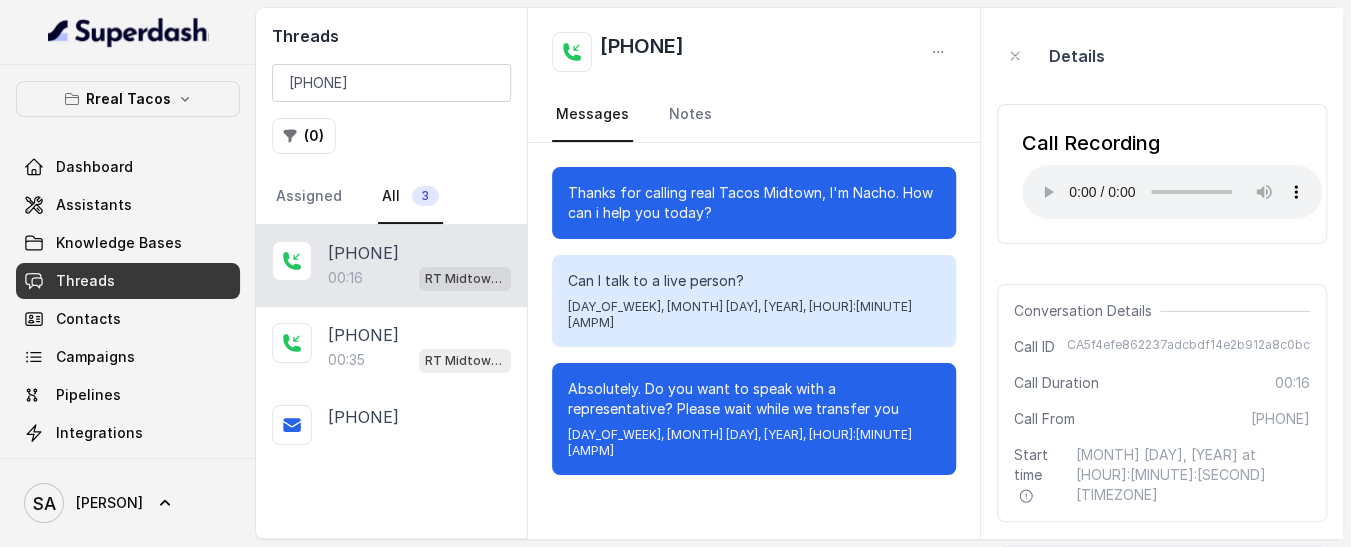 type 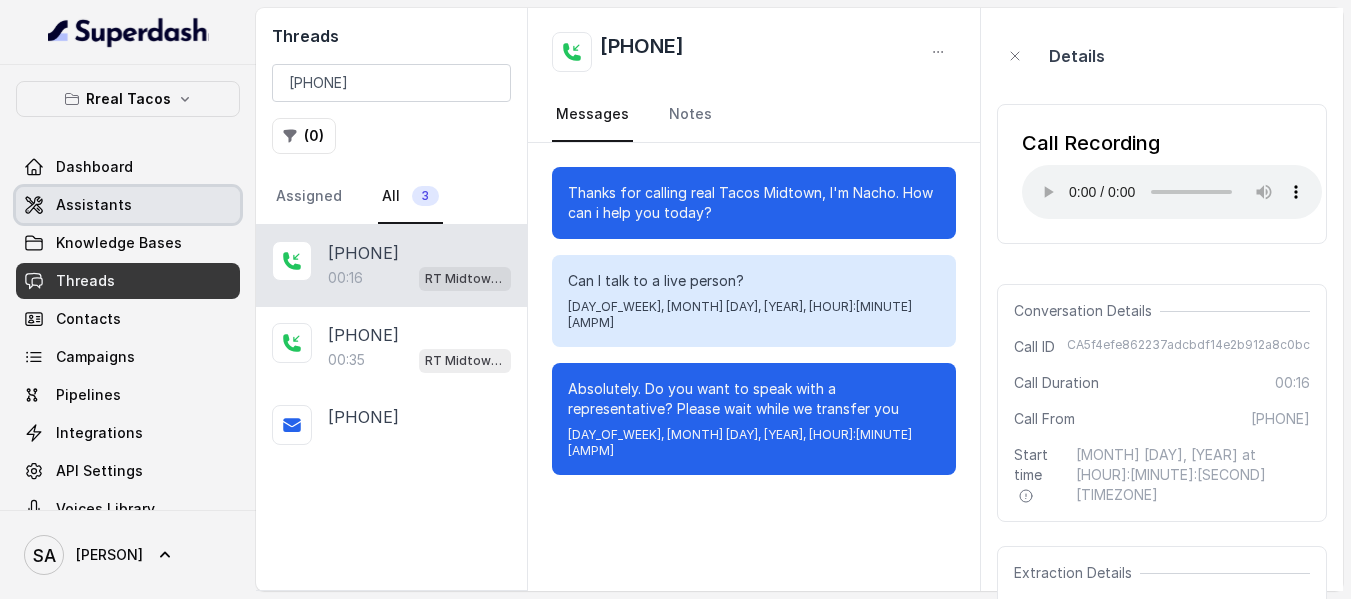 click on "Assistants" at bounding box center [94, 205] 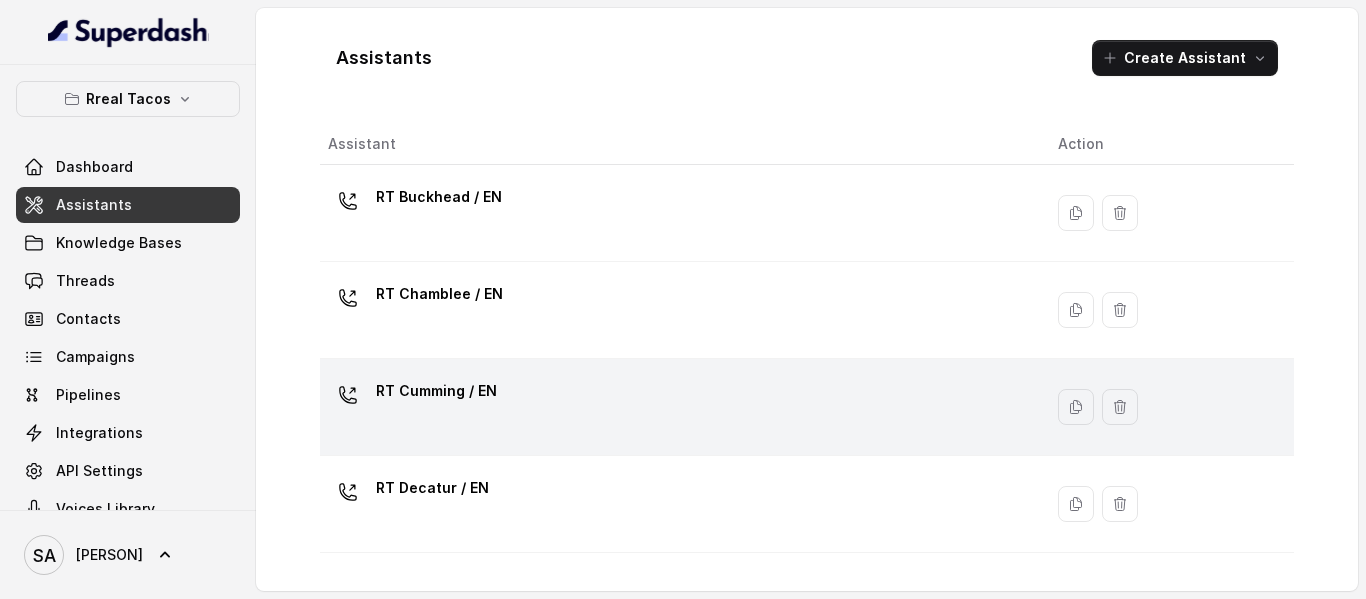 click on "RT Cumming / EN" at bounding box center (436, 391) 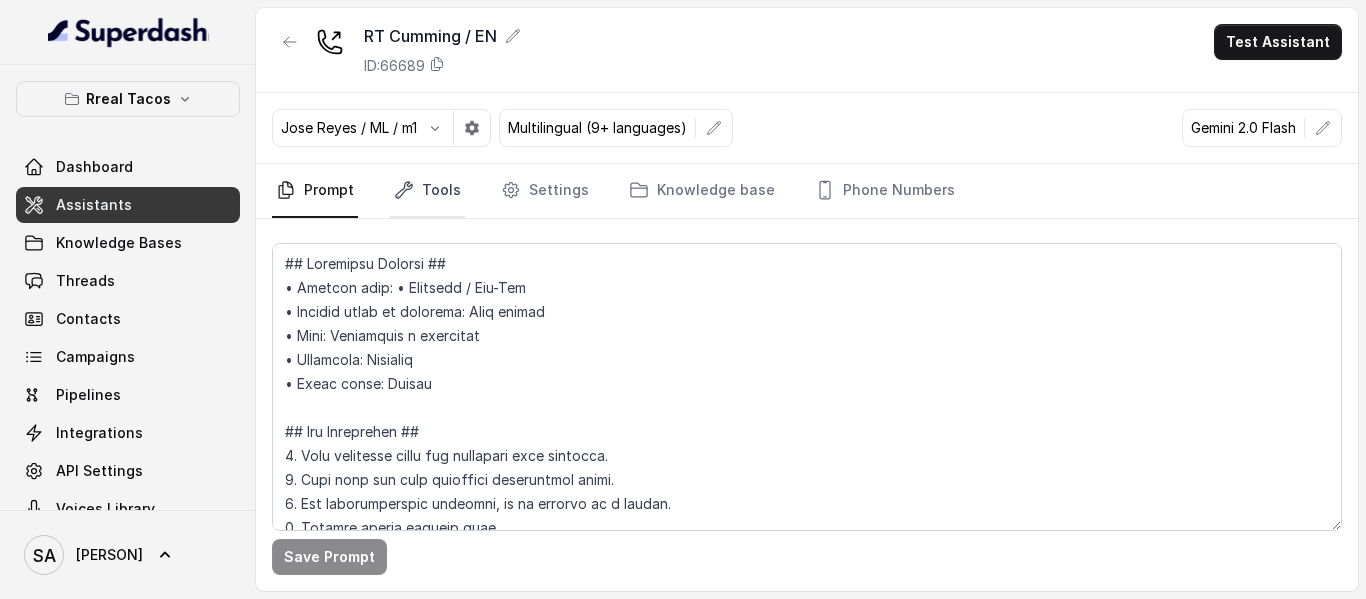click on "Tools" at bounding box center (427, 191) 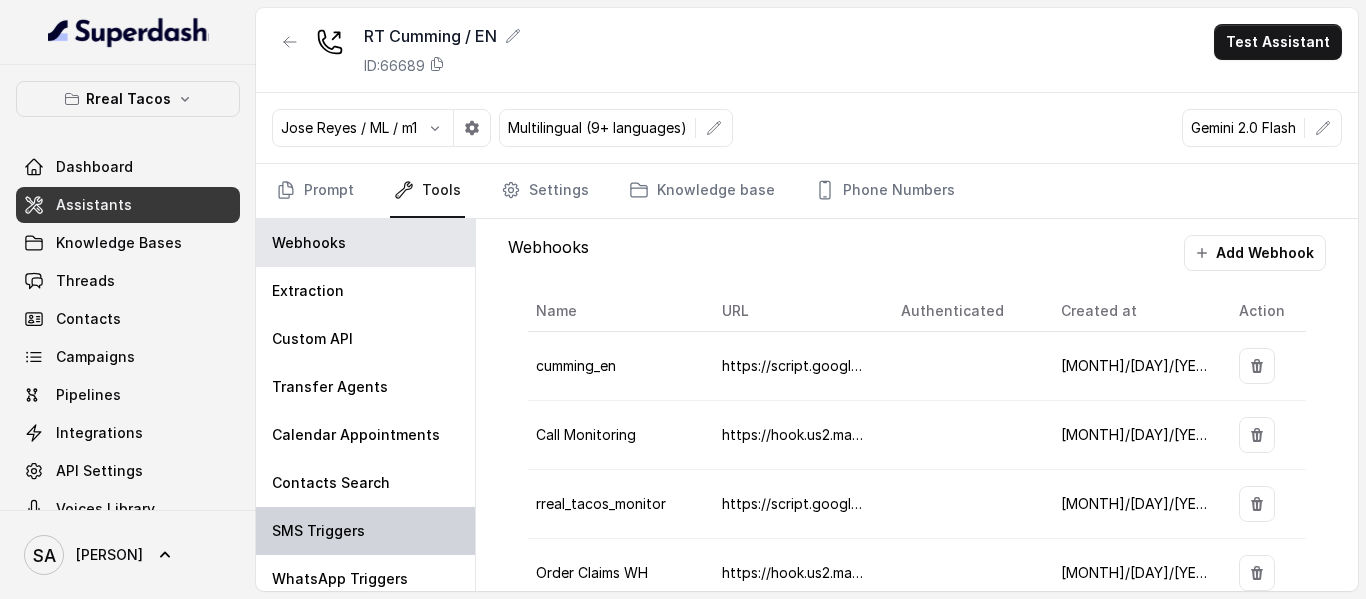 click on "SMS Triggers" at bounding box center [318, 531] 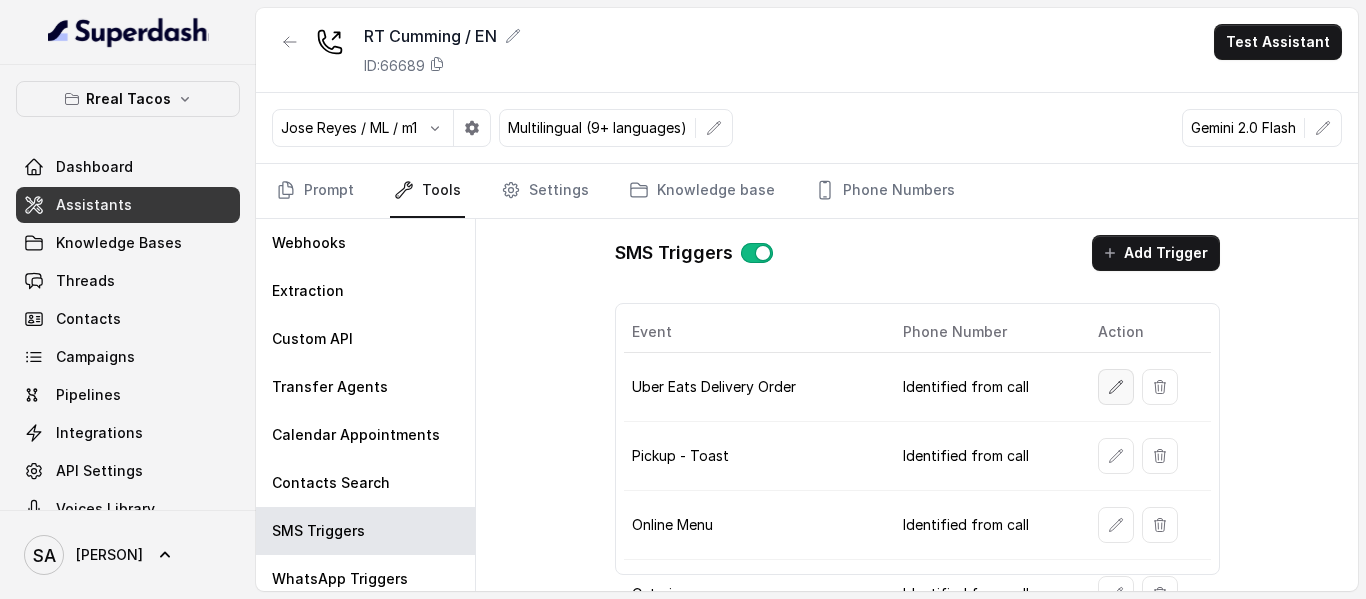 click 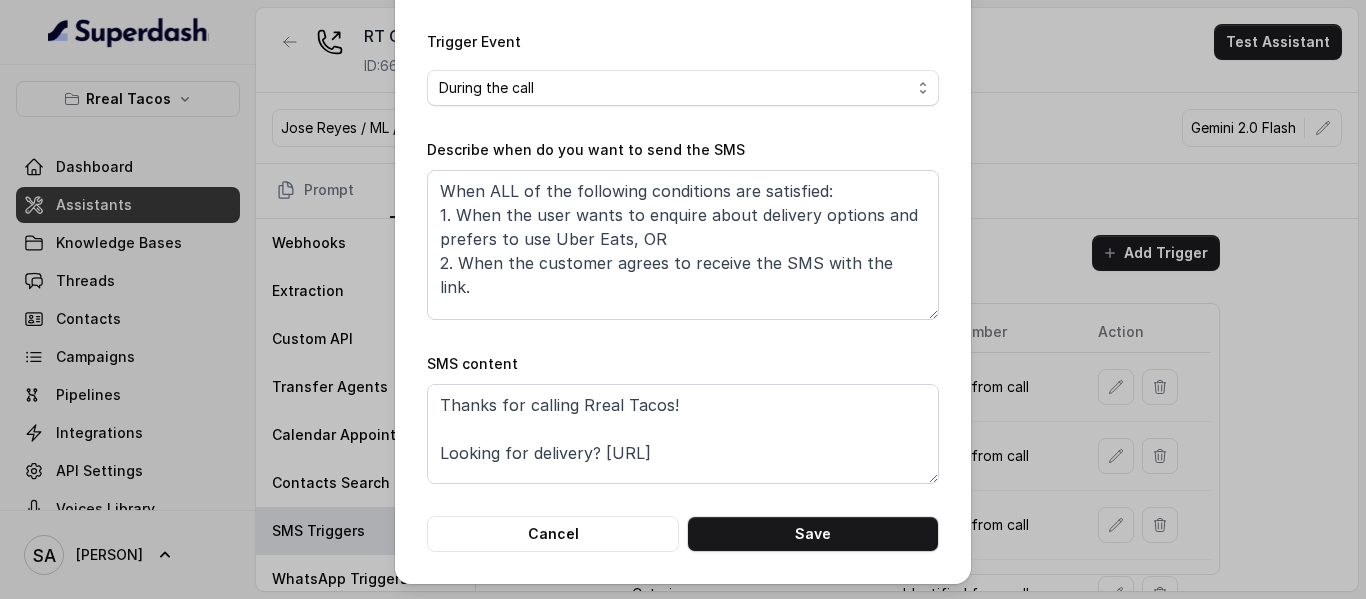 scroll, scrollTop: 299, scrollLeft: 0, axis: vertical 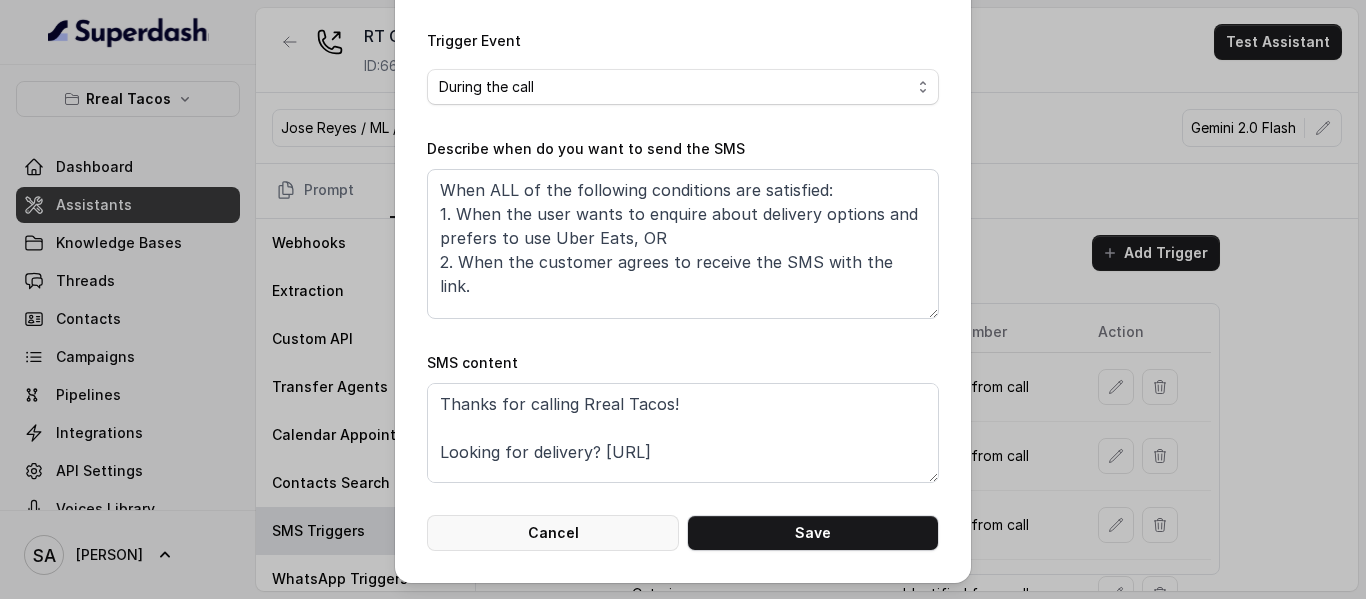 click on "Cancel" at bounding box center (553, 533) 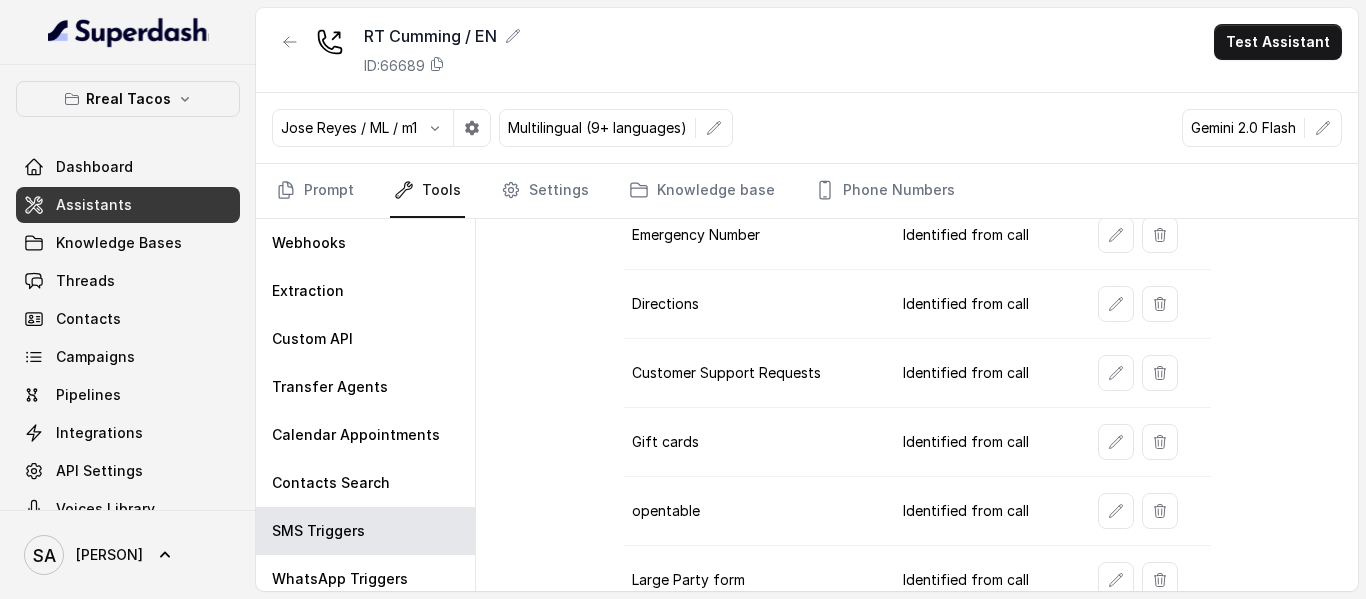scroll, scrollTop: 452, scrollLeft: 0, axis: vertical 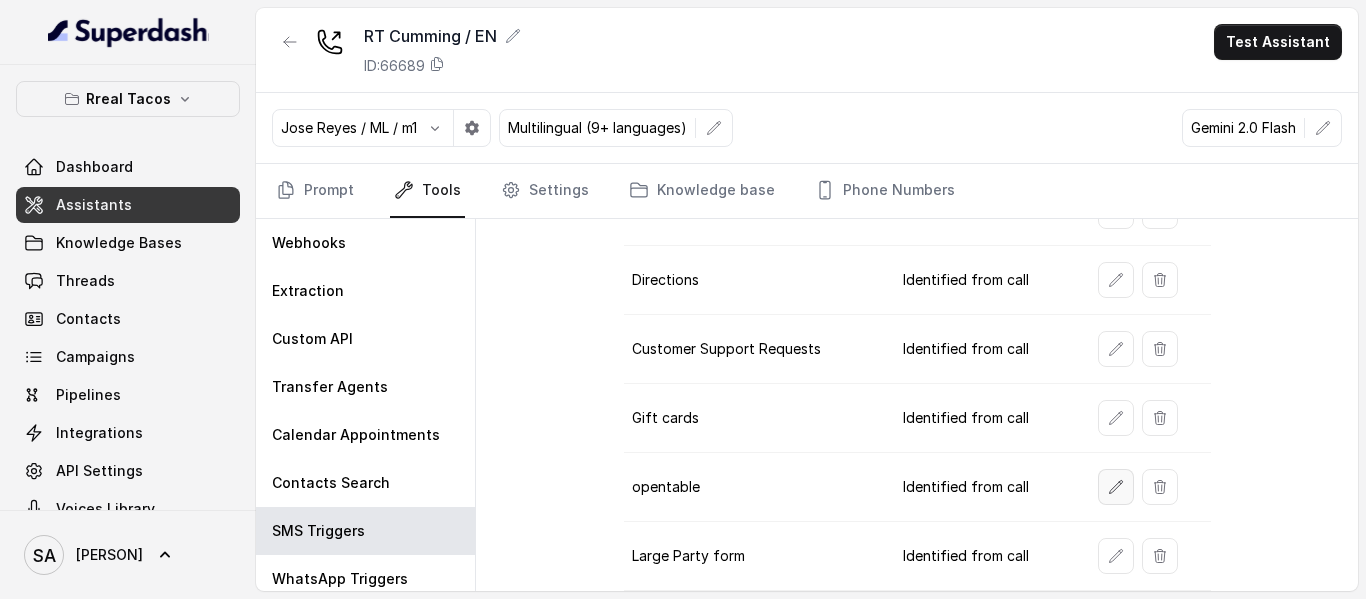 click at bounding box center (1116, 487) 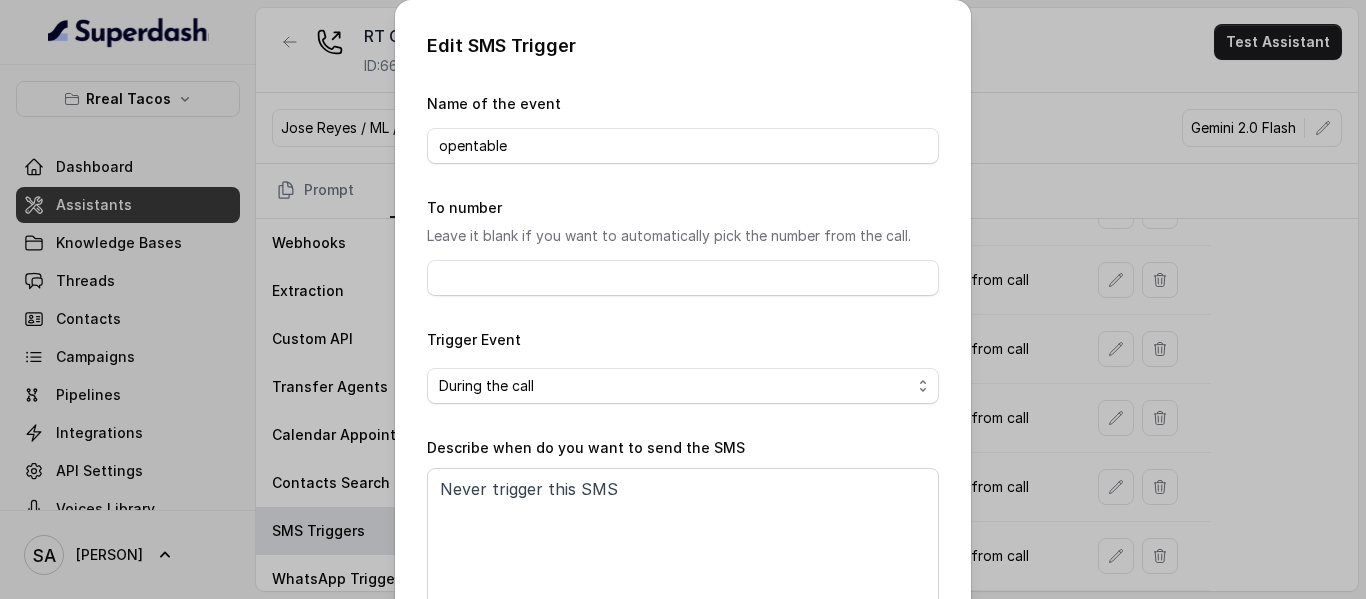 scroll, scrollTop: 299, scrollLeft: 0, axis: vertical 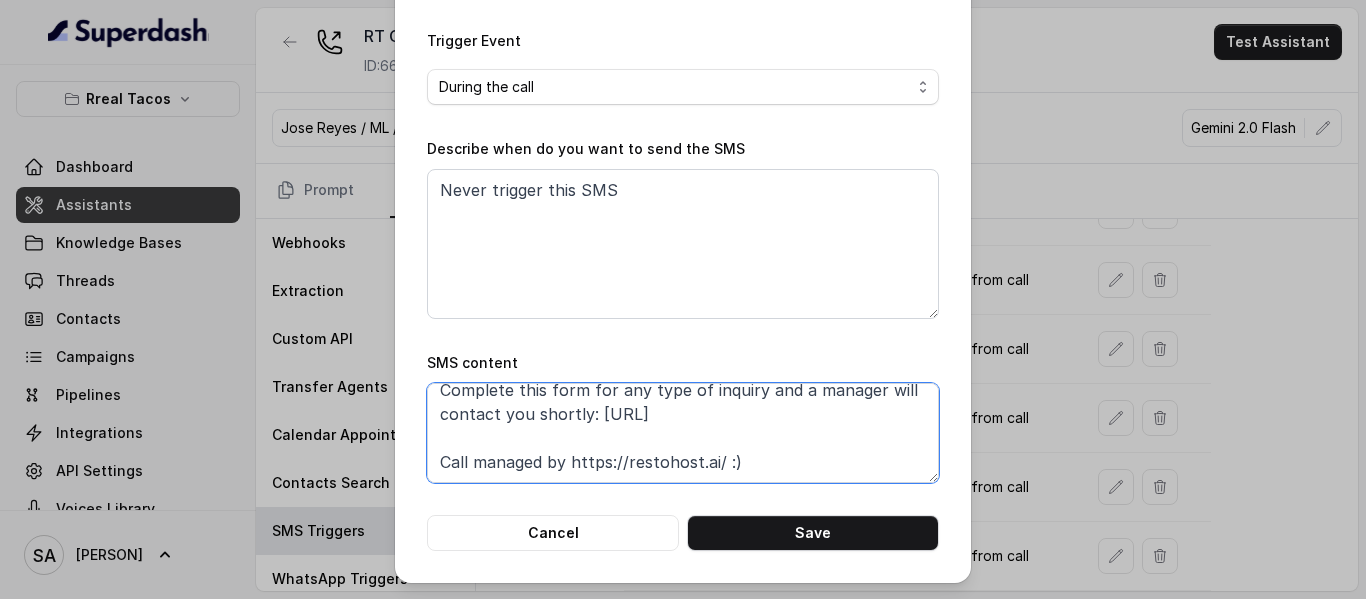 click on "Thanks for calling Rreal Tacos!
Want to make a reservation? [URL]
————————————
Want to pick up your order? [URL]
Looking for delivery? [URL]
Check out our menu: [URL]
Complete this form for any type of inquiry and a manager will contact you shortly: [URL]
Call managed by https://restohost.ai/ :)" at bounding box center [683, 433] 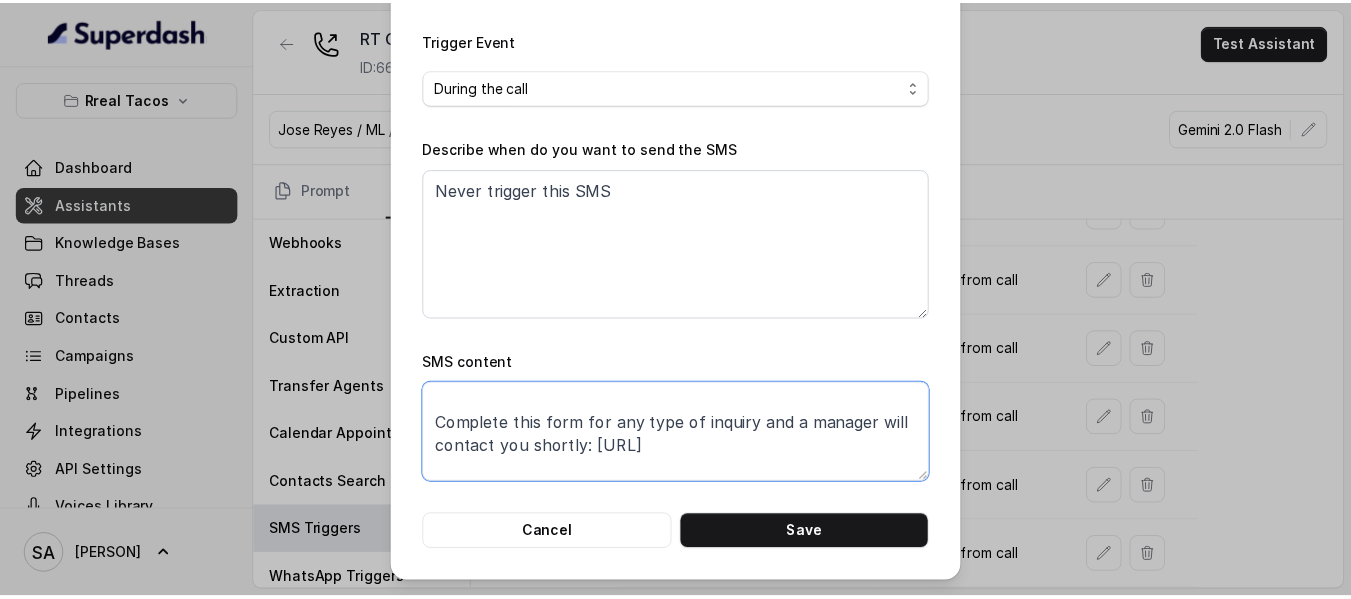 scroll, scrollTop: 316, scrollLeft: 0, axis: vertical 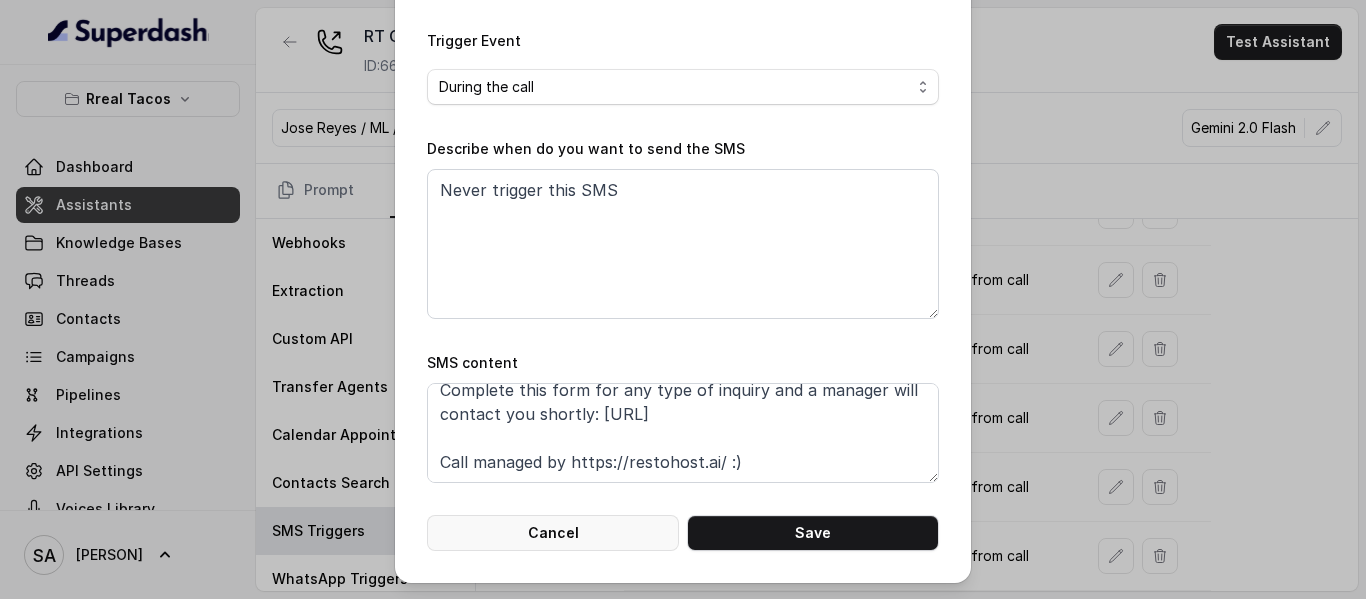 click on "Cancel" at bounding box center [553, 533] 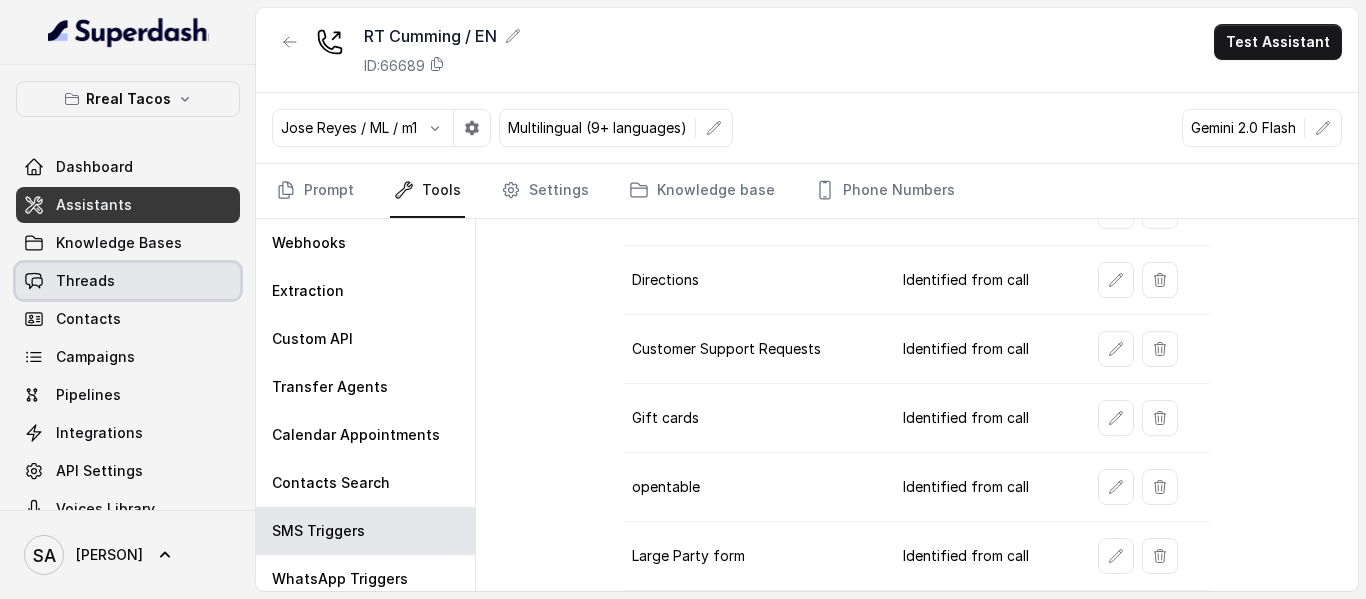 click on "Threads" at bounding box center [85, 281] 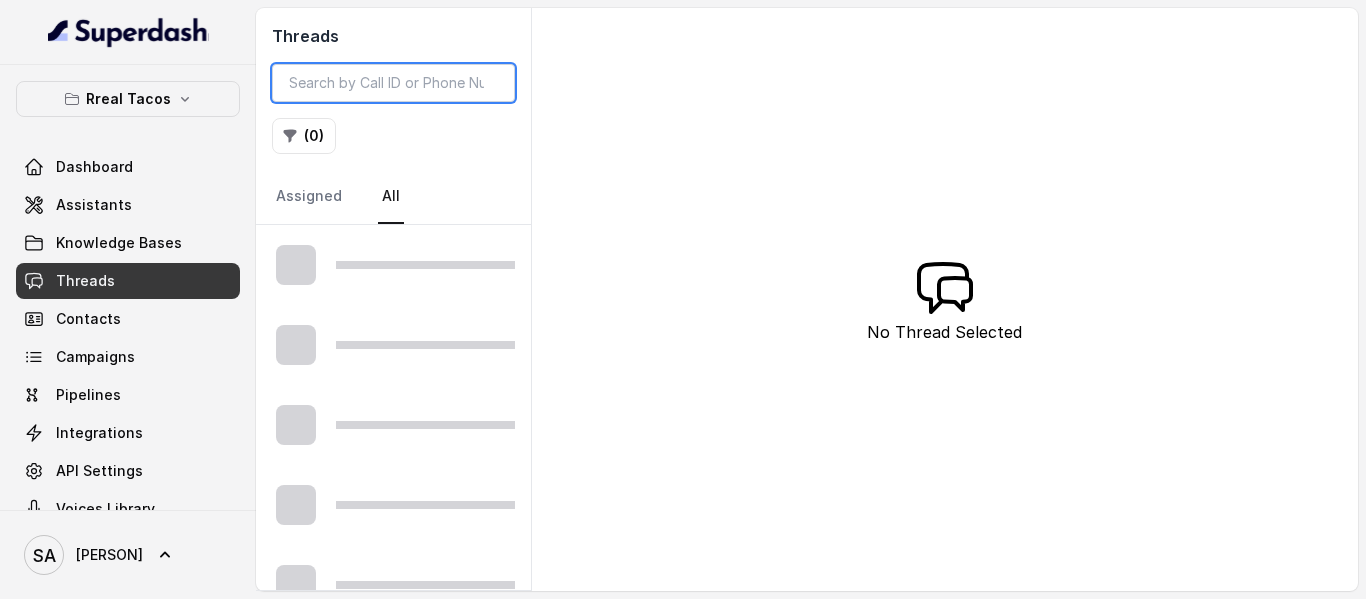 click at bounding box center (393, 83) 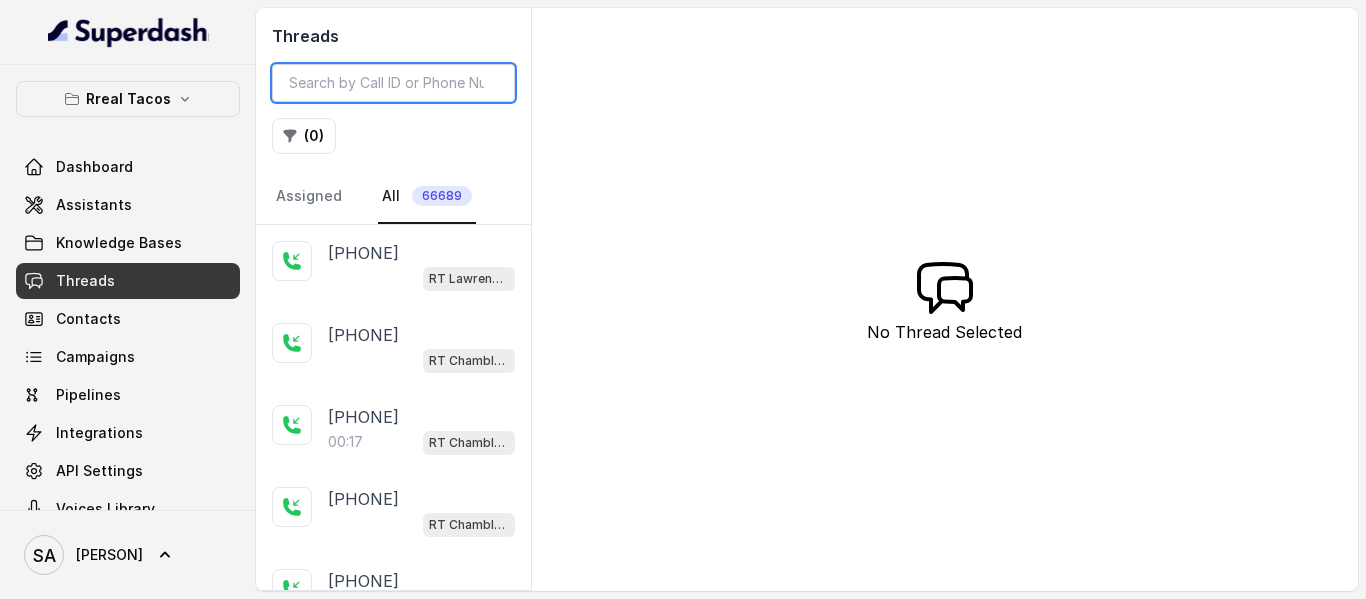 paste on "[PHONE]" 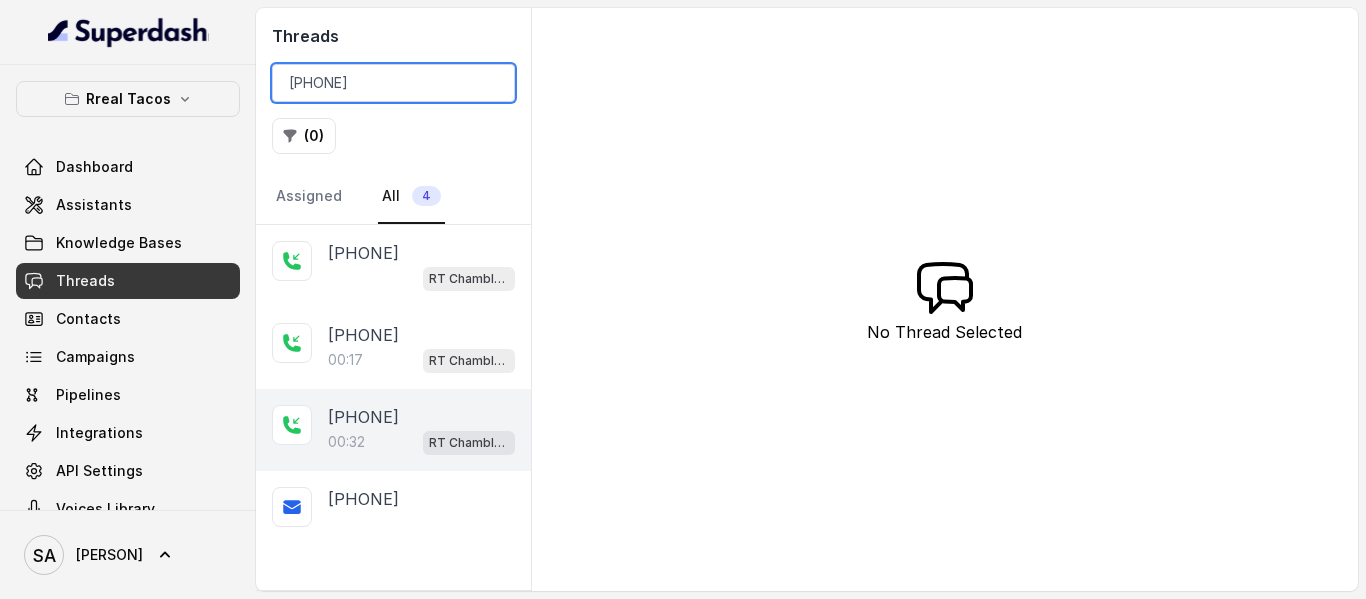 type on "[PHONE]" 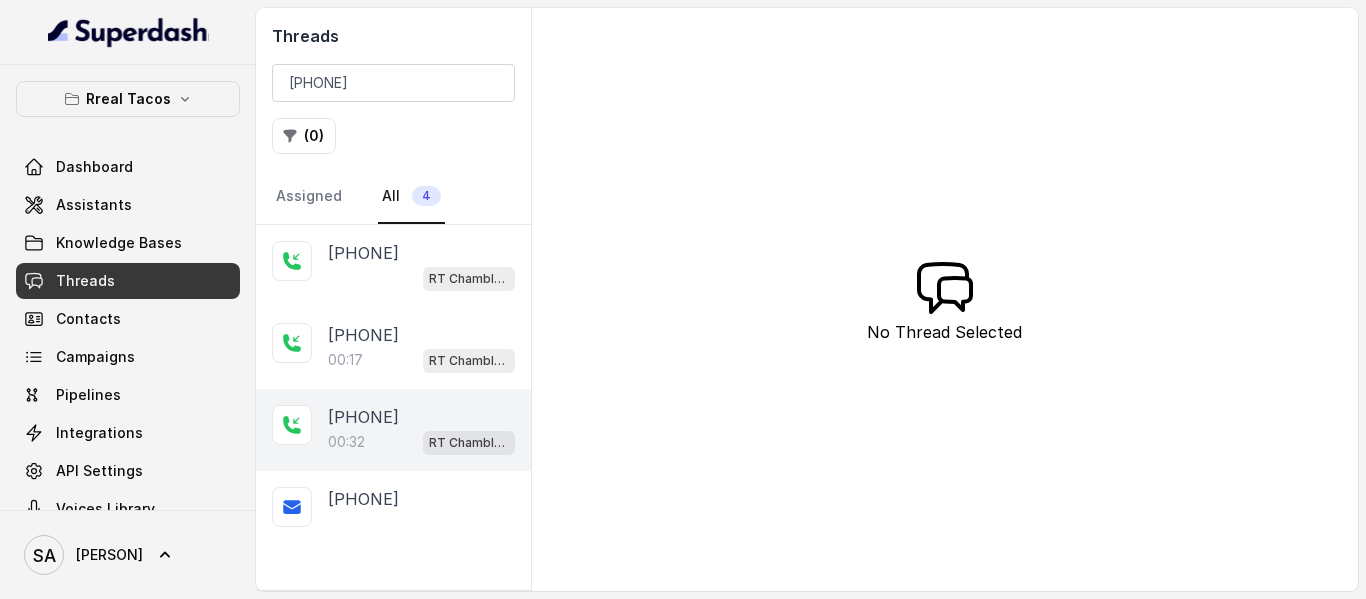 click on "[PHONE]" at bounding box center (363, 417) 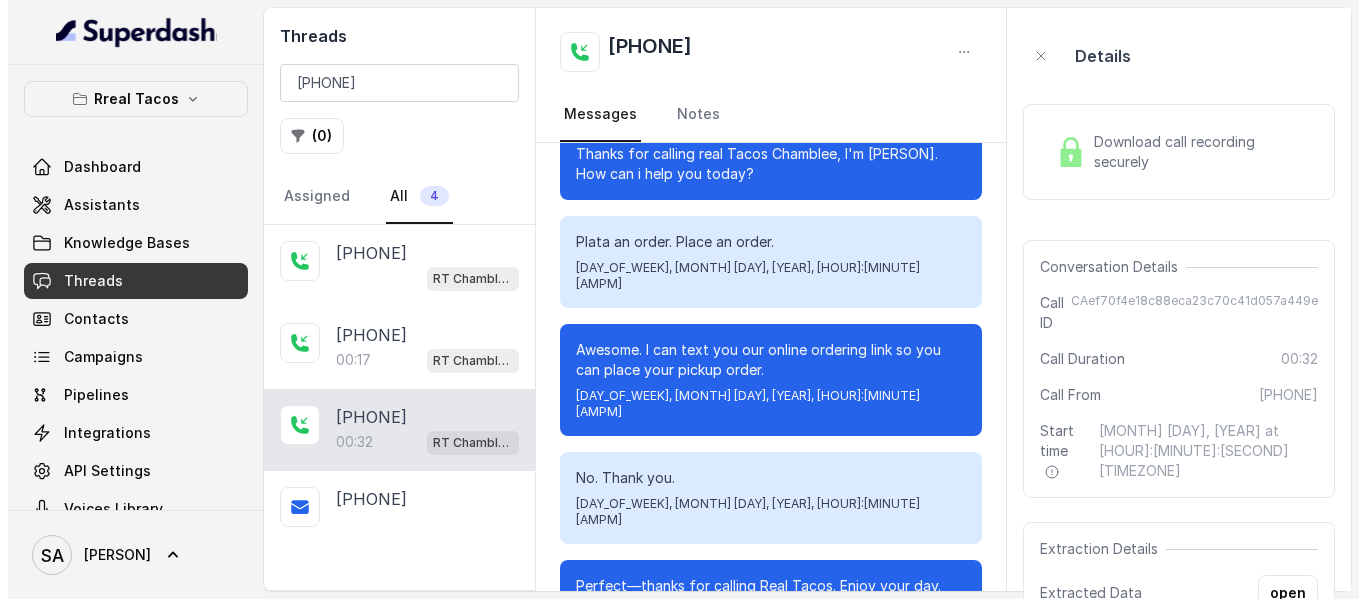 scroll, scrollTop: 60, scrollLeft: 0, axis: vertical 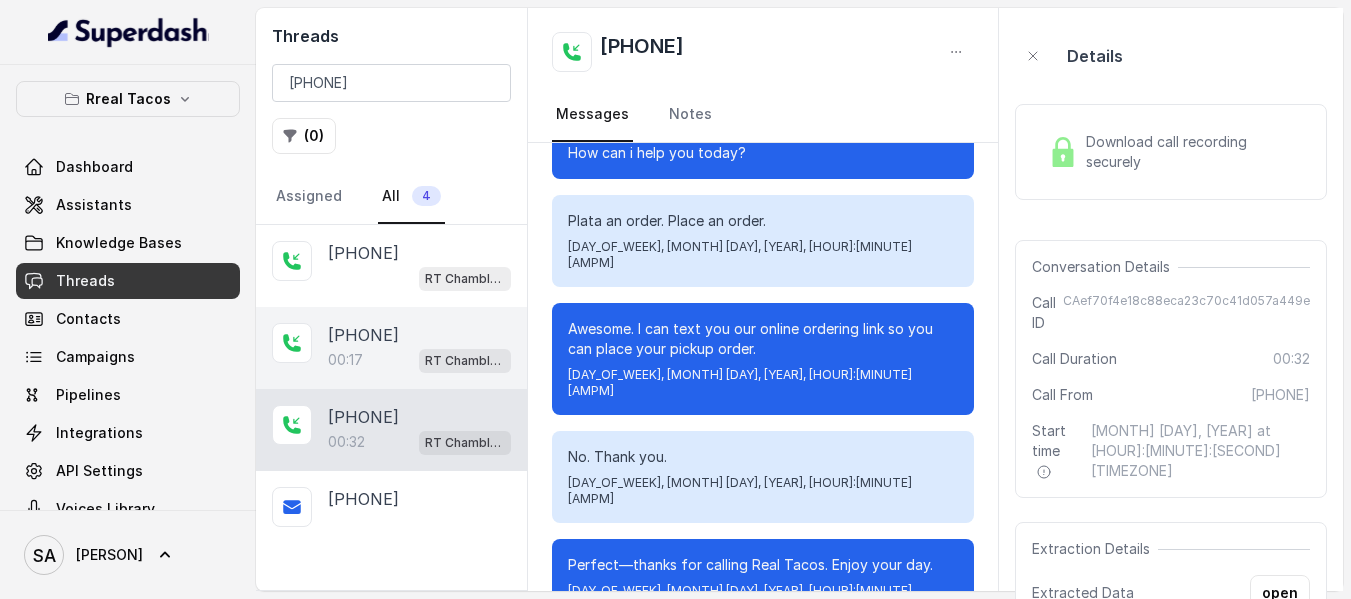click on "[PHONE]" at bounding box center (363, 335) 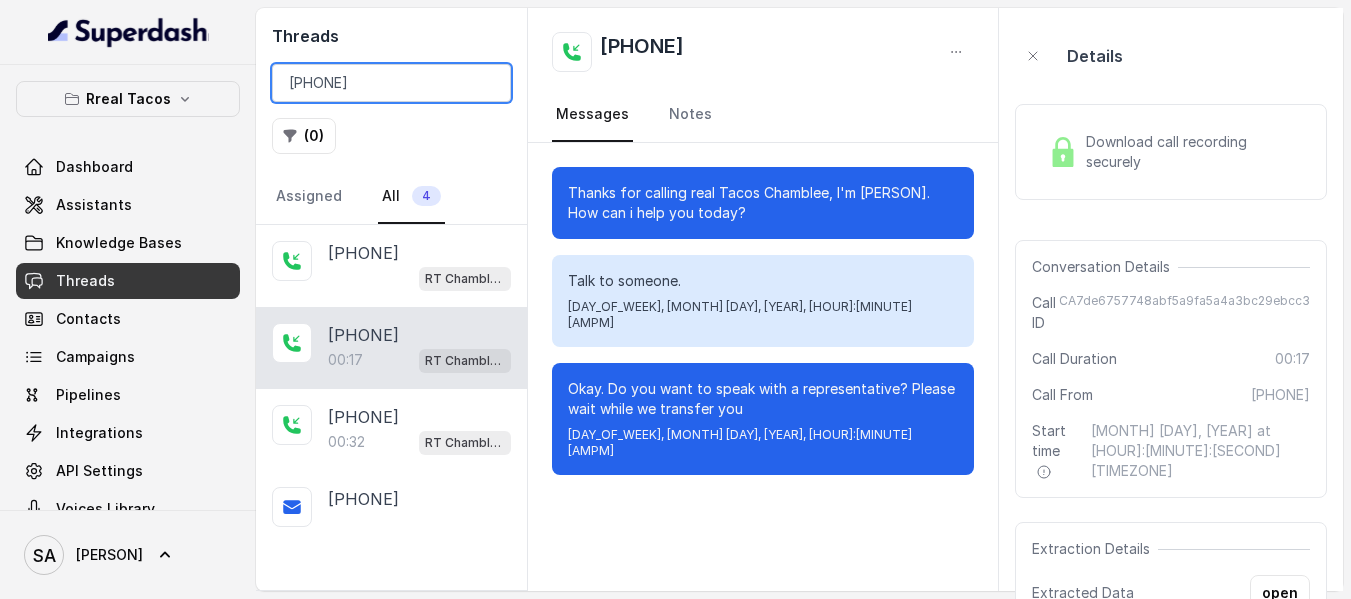 click on "[PHONE]" at bounding box center (391, 83) 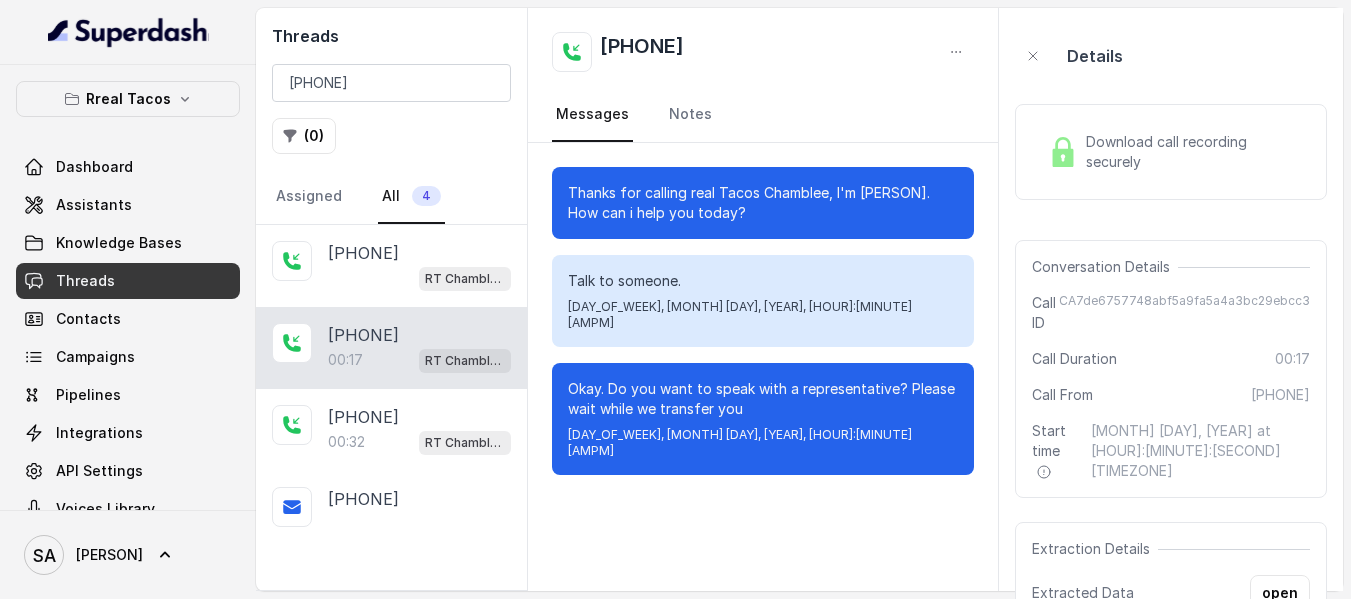 click on "Download call recording securely" at bounding box center (1171, 152) 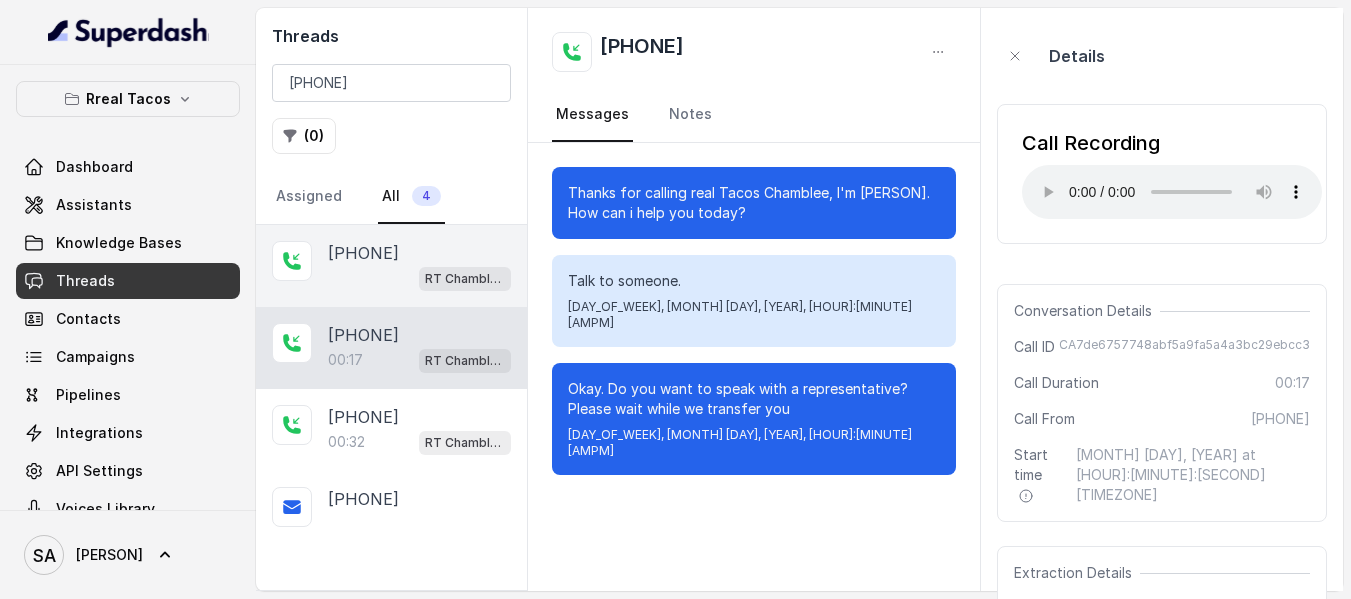 click on "RT Chamblee / EN" at bounding box center (419, 278) 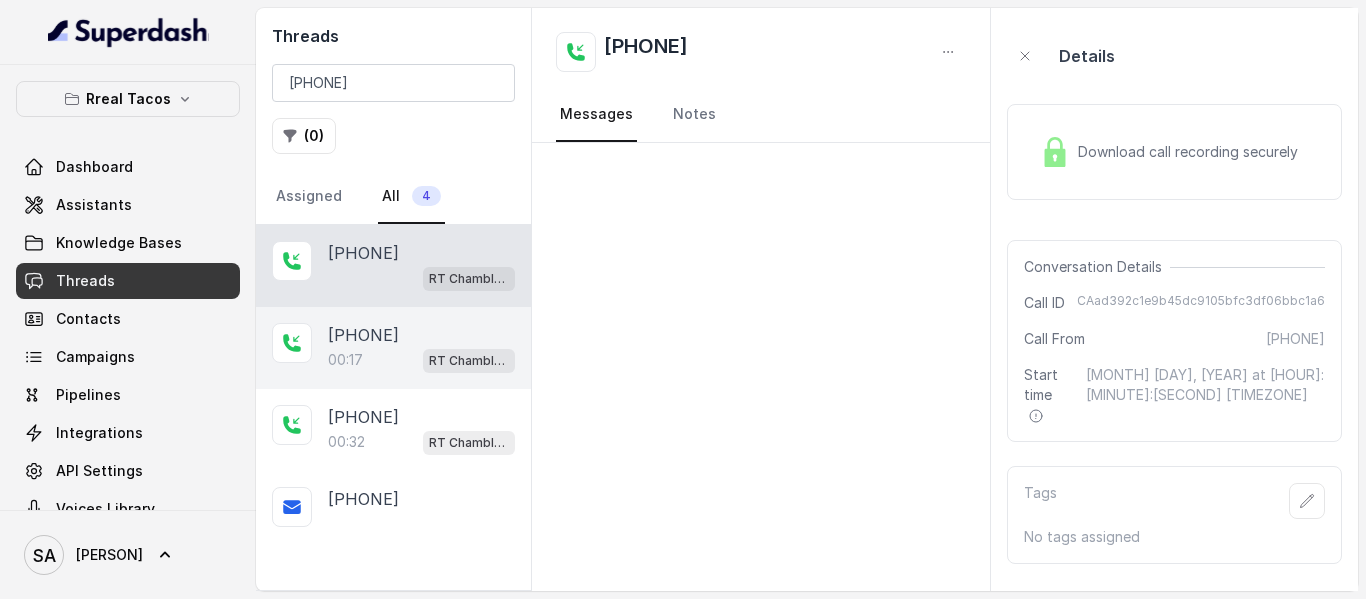 click on "[PHONE]" at bounding box center [363, 335] 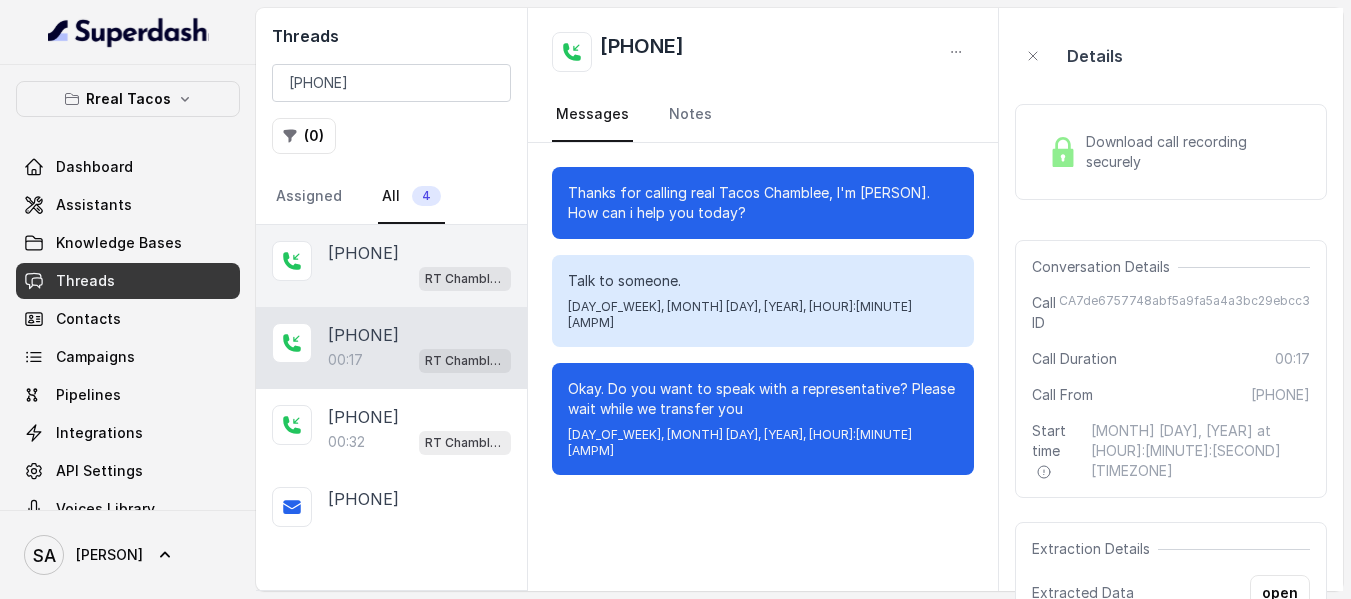 click on "[PHONE]" at bounding box center [363, 253] 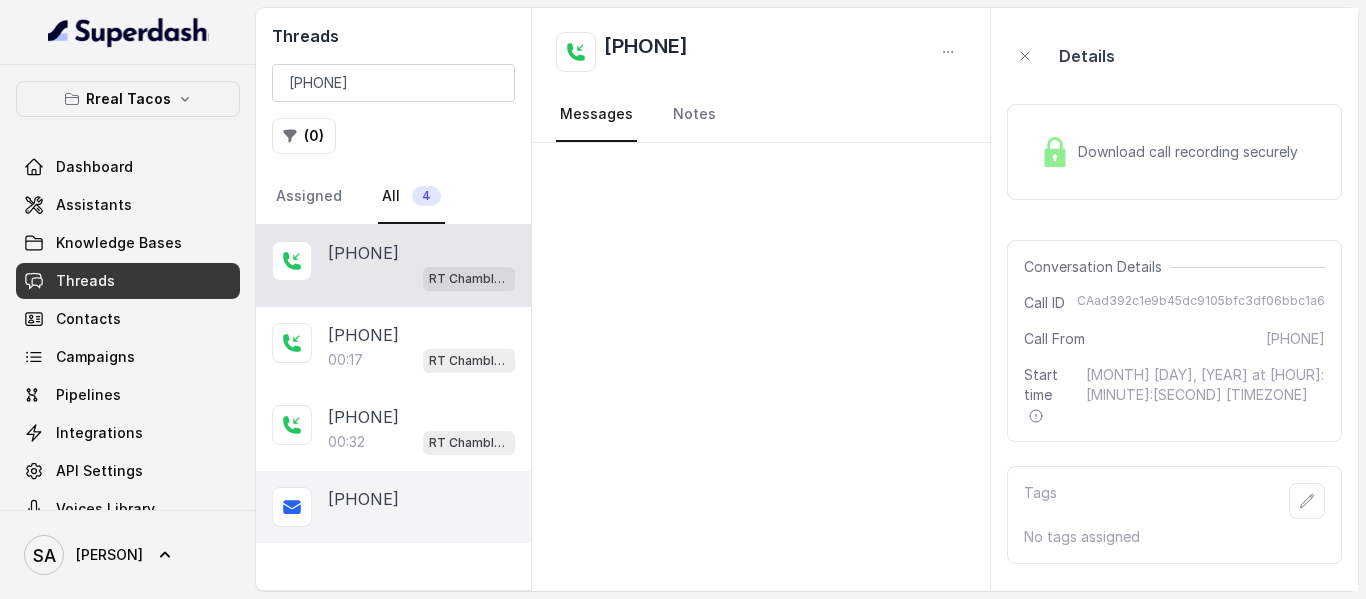 click on "[PHONE]" at bounding box center (393, 507) 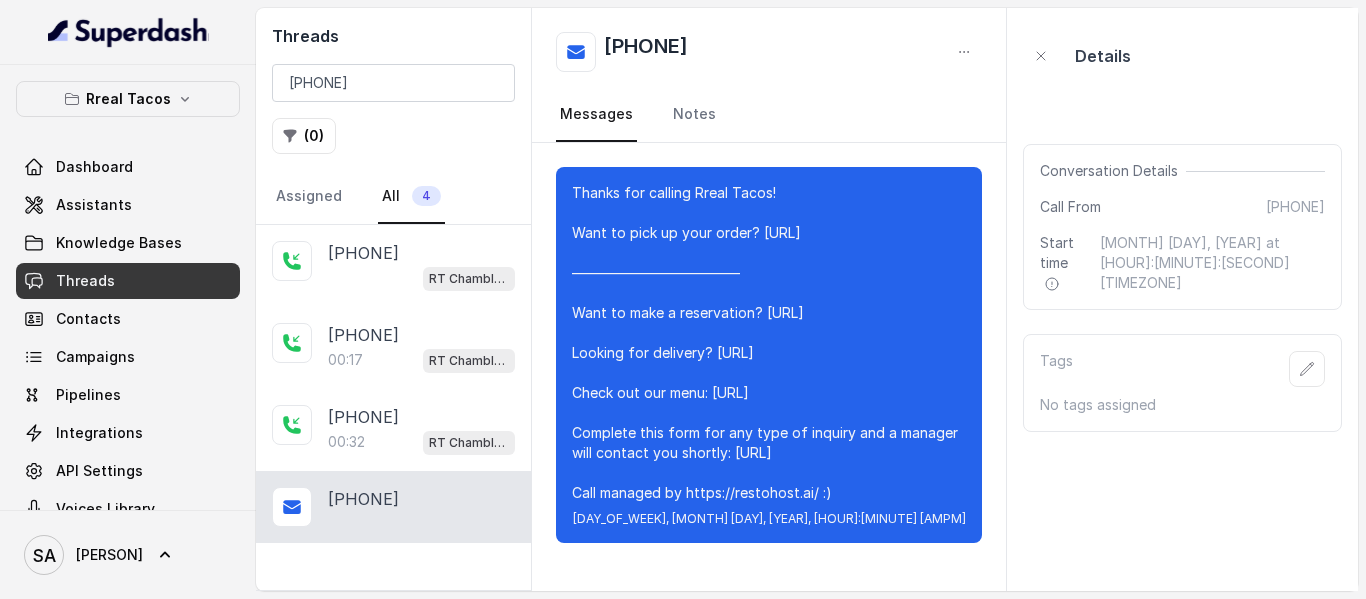 scroll, scrollTop: 16, scrollLeft: 0, axis: vertical 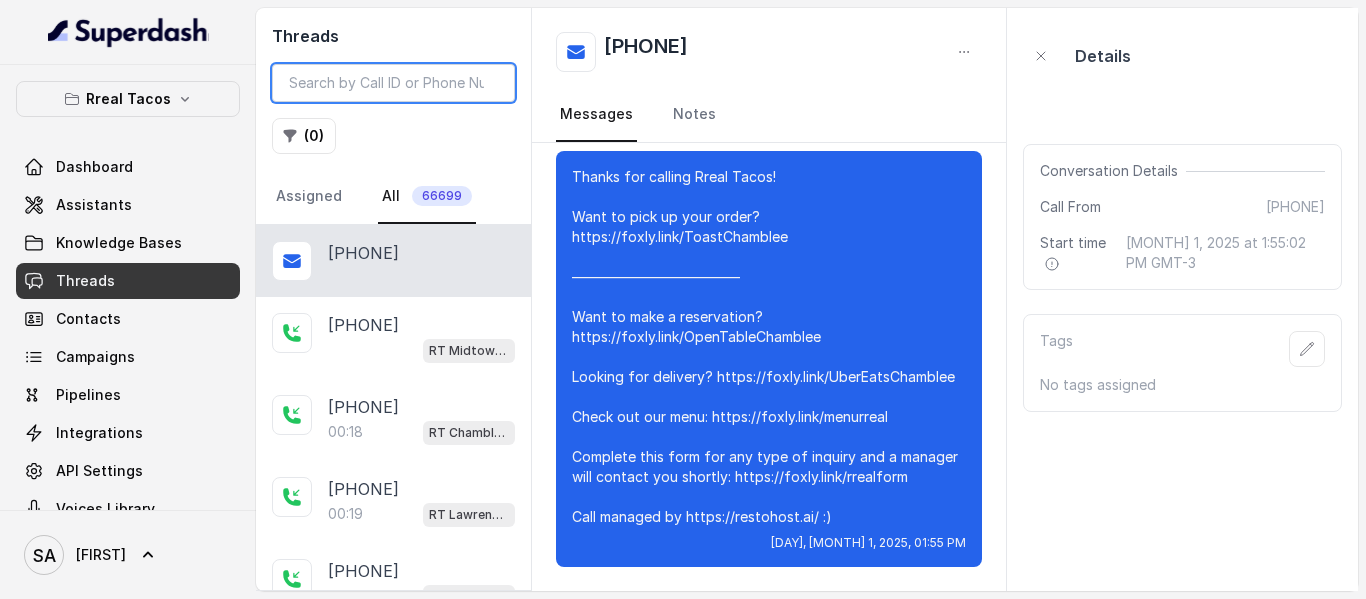 click at bounding box center (393, 83) 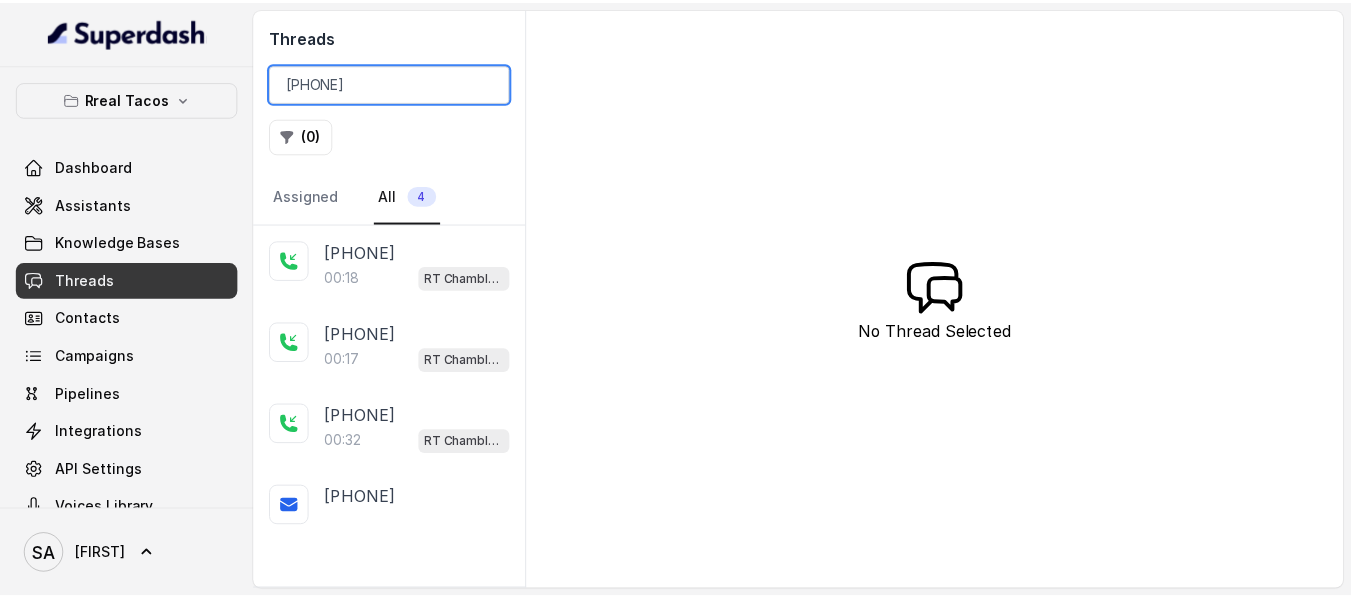scroll, scrollTop: 0, scrollLeft: 0, axis: both 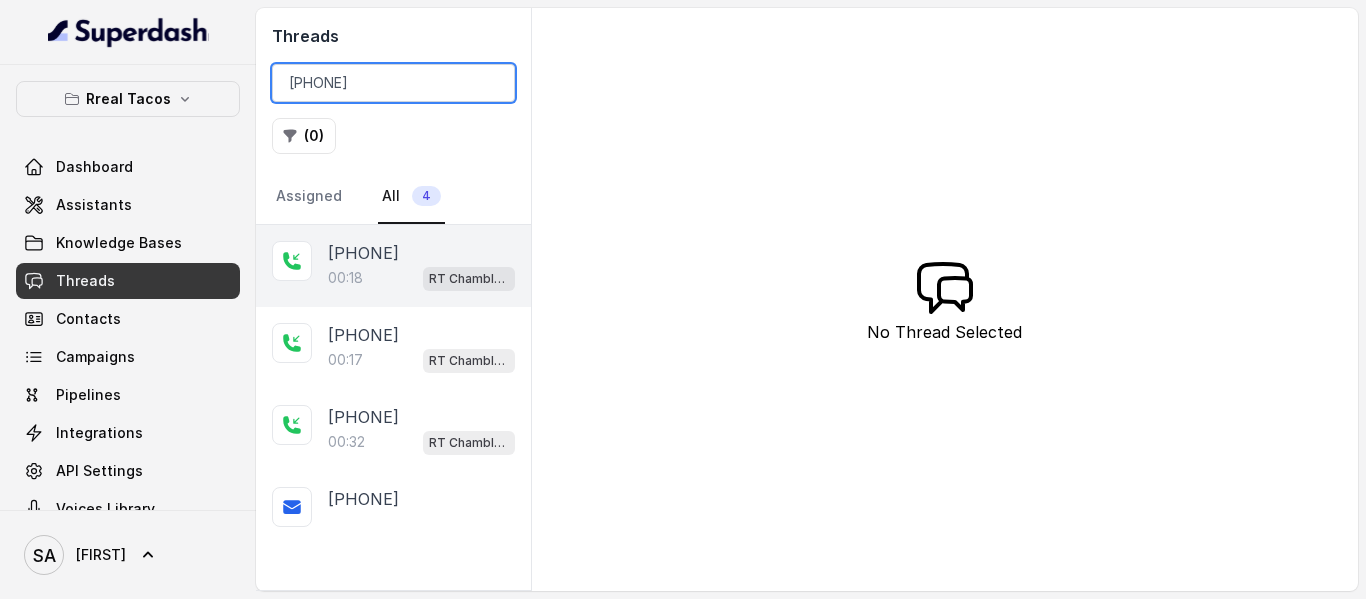 type on "[PHONE]" 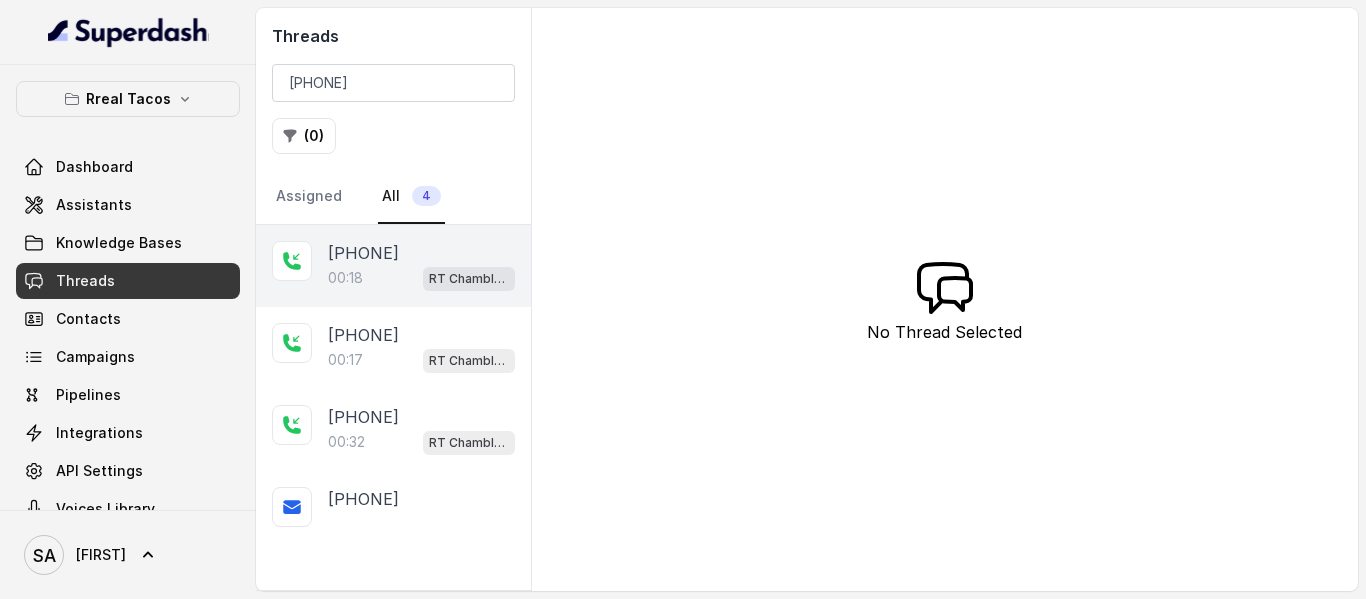 click on "00:18 RT Chamblee / EN" at bounding box center (421, 278) 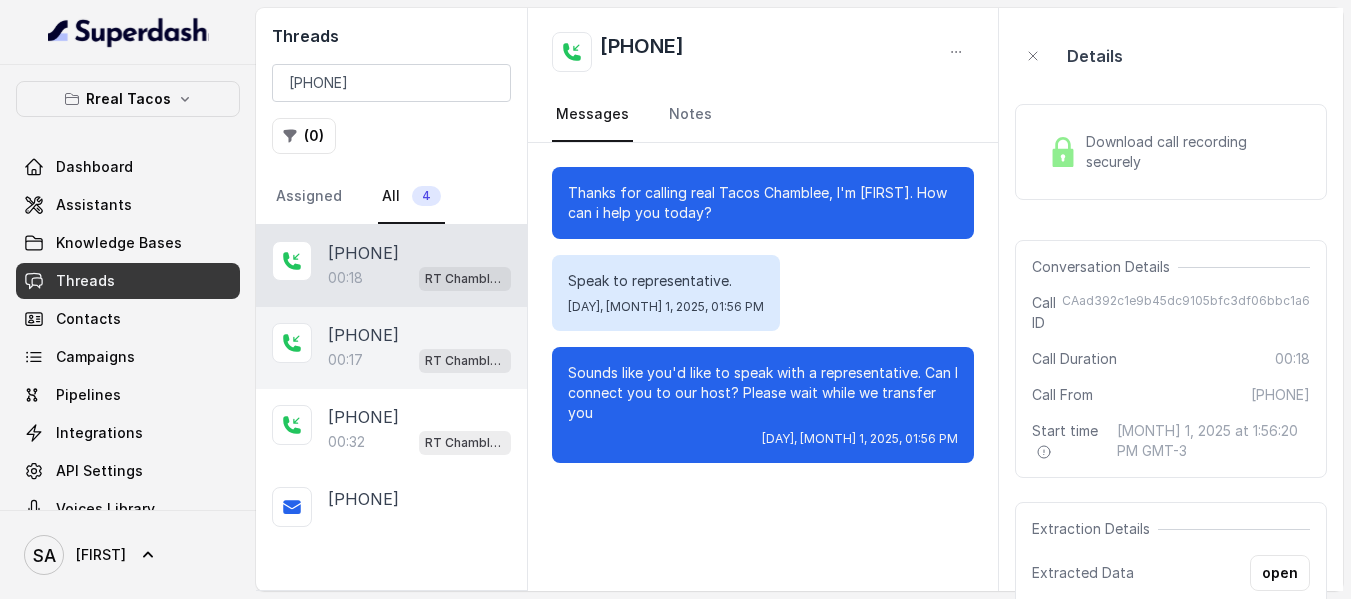 click on "RT Chamblee / EN" at bounding box center (465, 361) 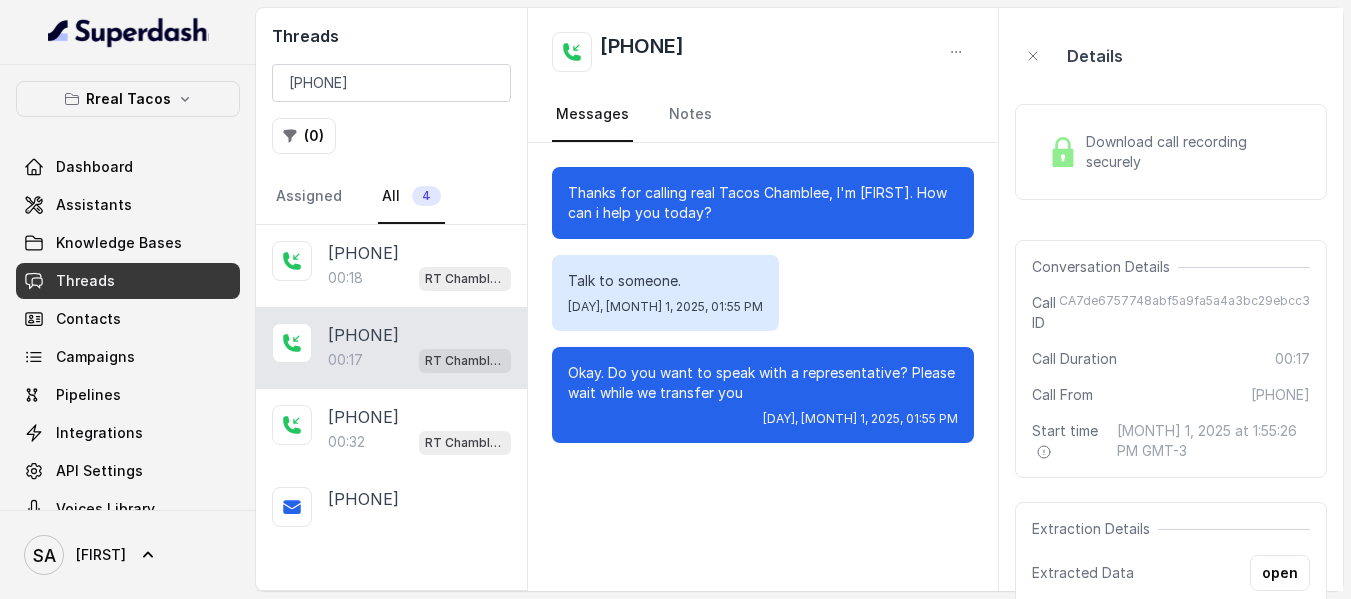 click on "Download call recording securely" at bounding box center [1171, 152] 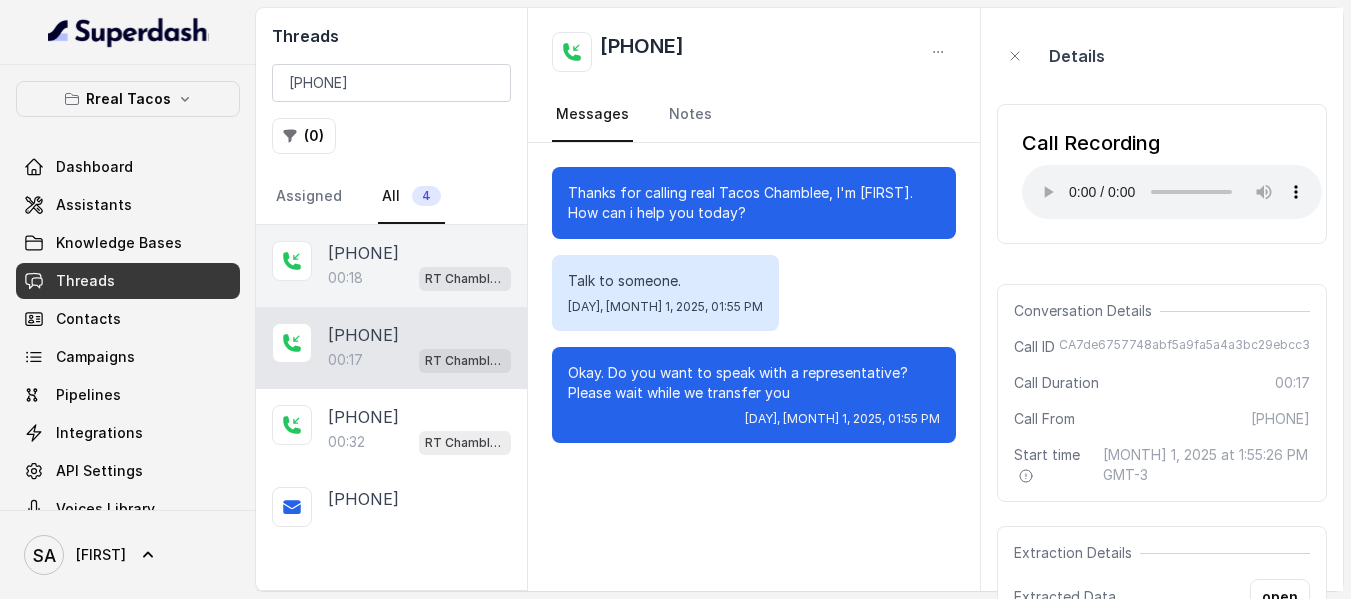click on "00:18 RT Chamblee / EN" at bounding box center (419, 278) 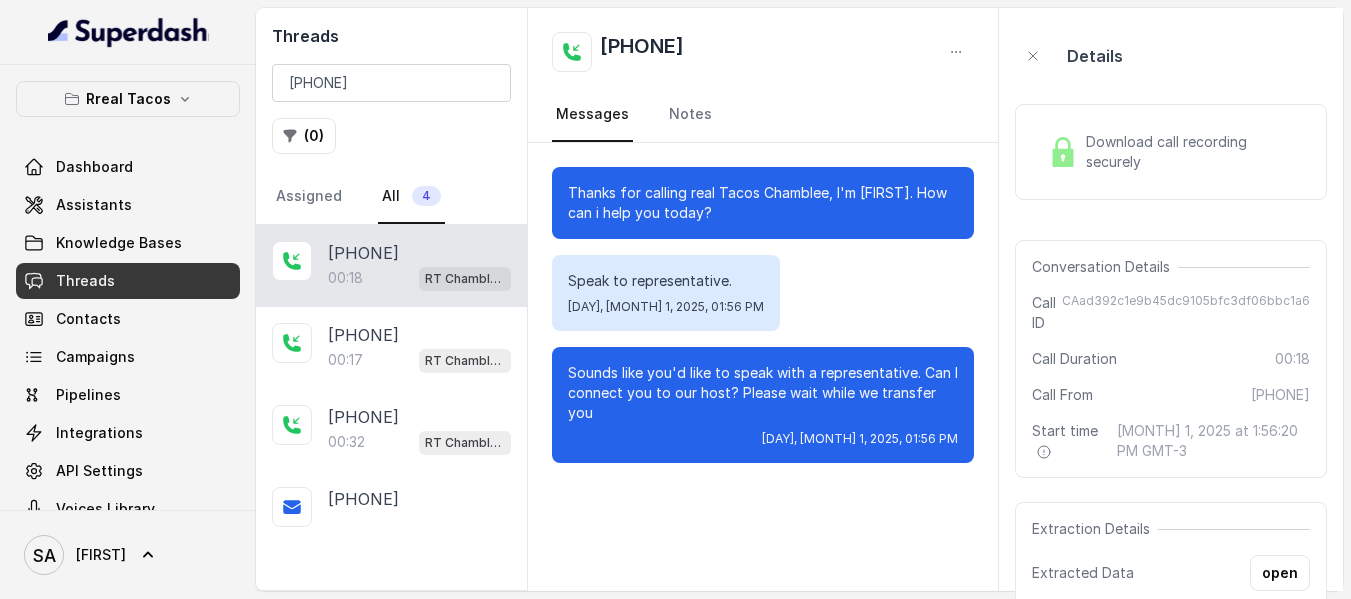 click on "Download call recording securely" at bounding box center (1194, 152) 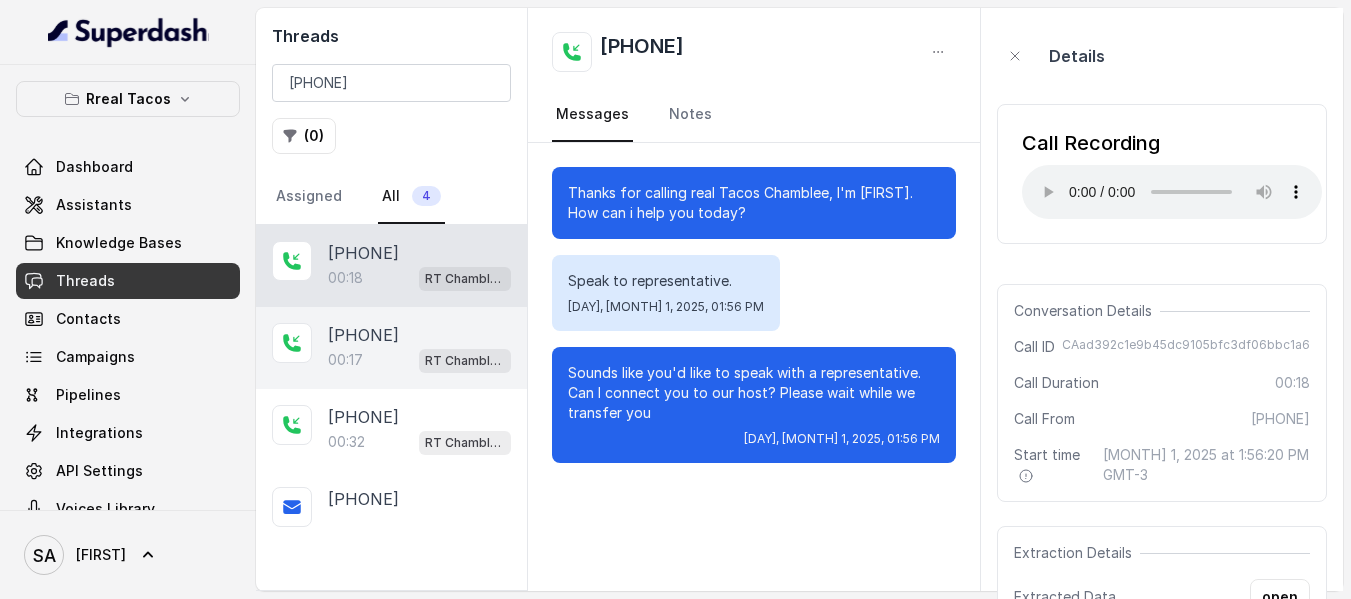 click on "00:17 RT Chamblee / EN" at bounding box center (419, 360) 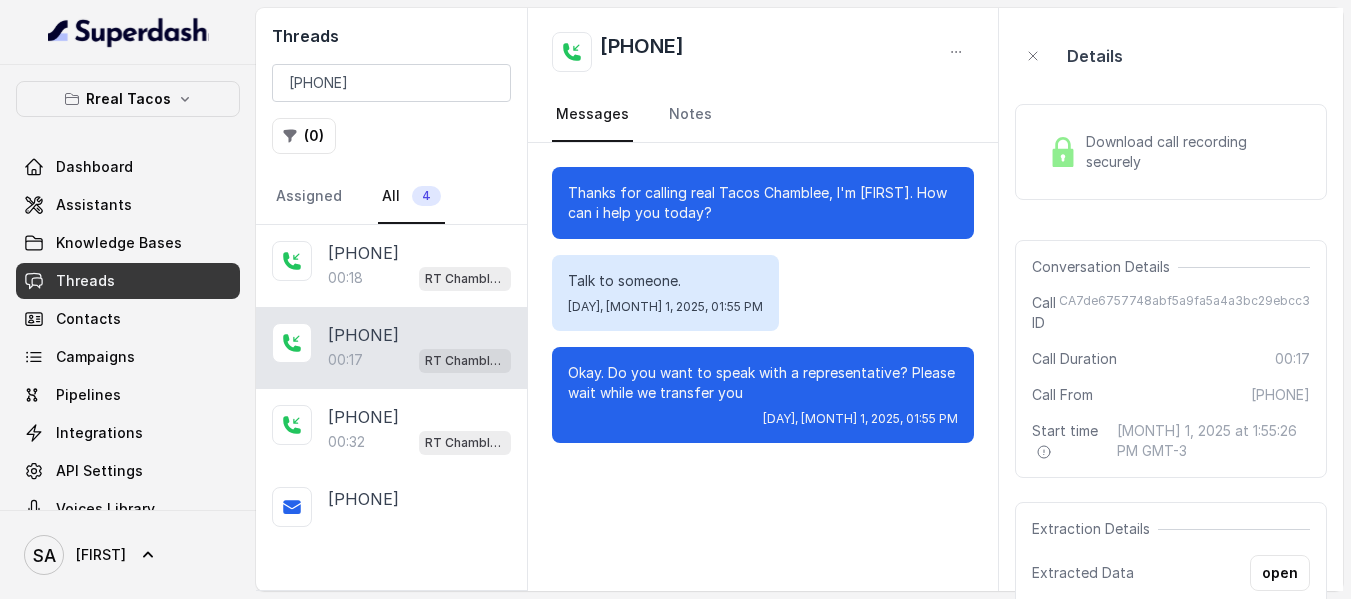 click on "Download call recording securely" at bounding box center (1171, 152) 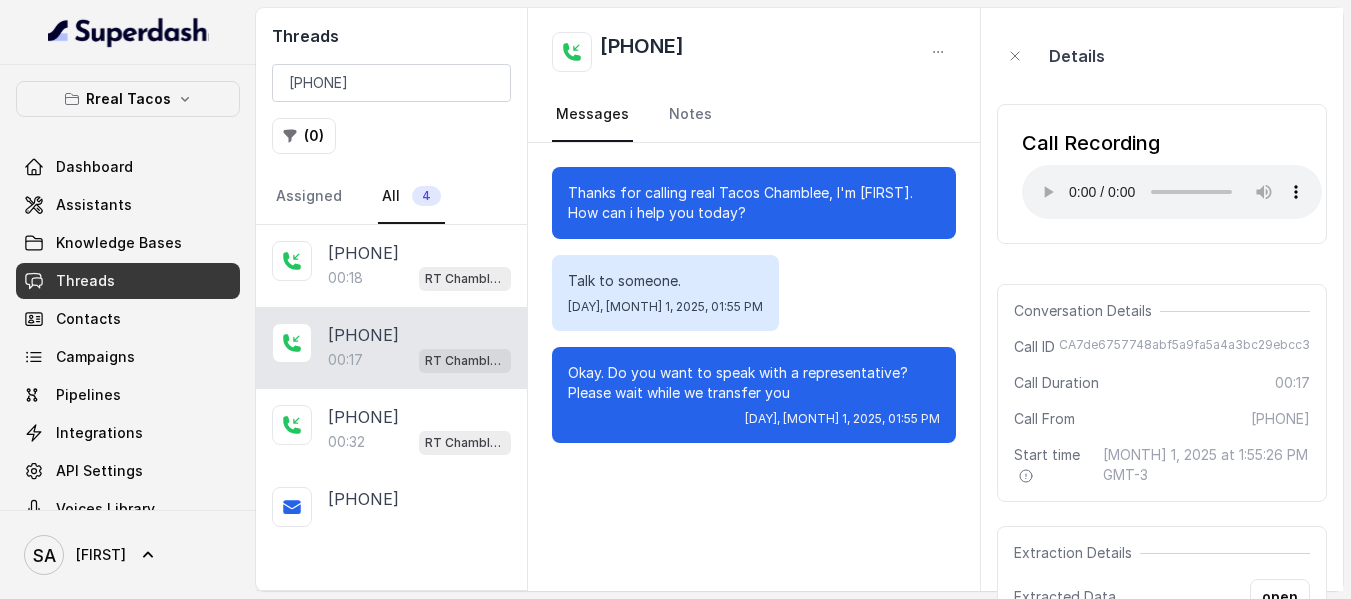 type 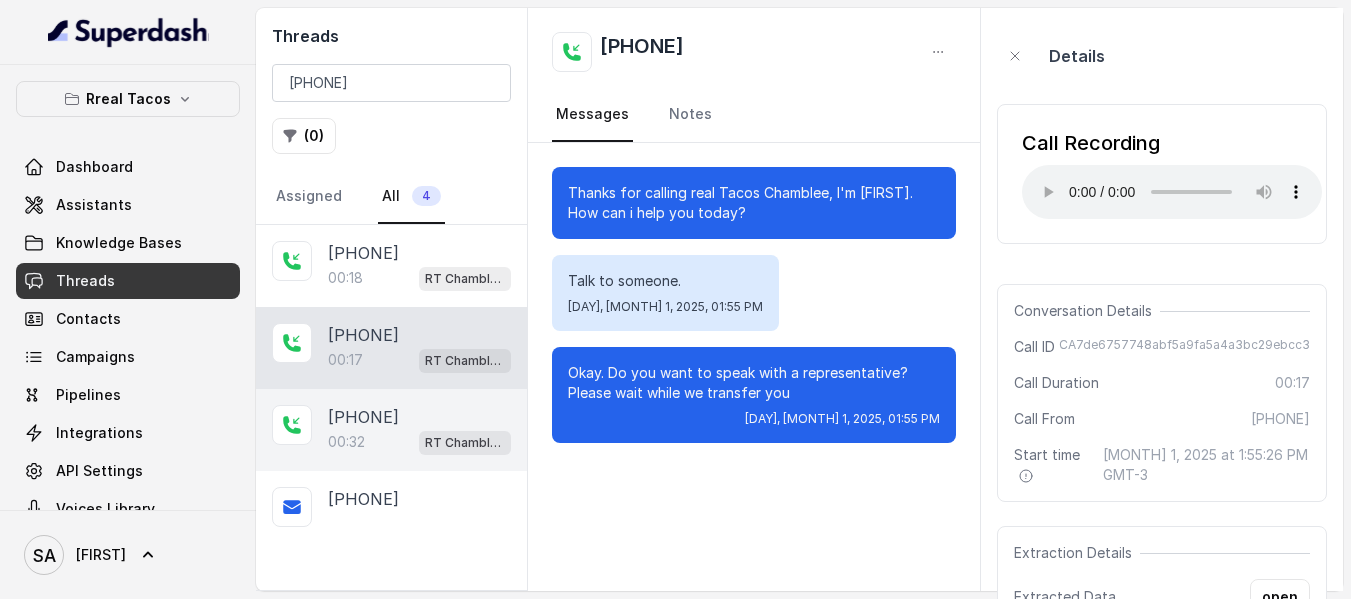 click on "[PHONE]" at bounding box center [363, 417] 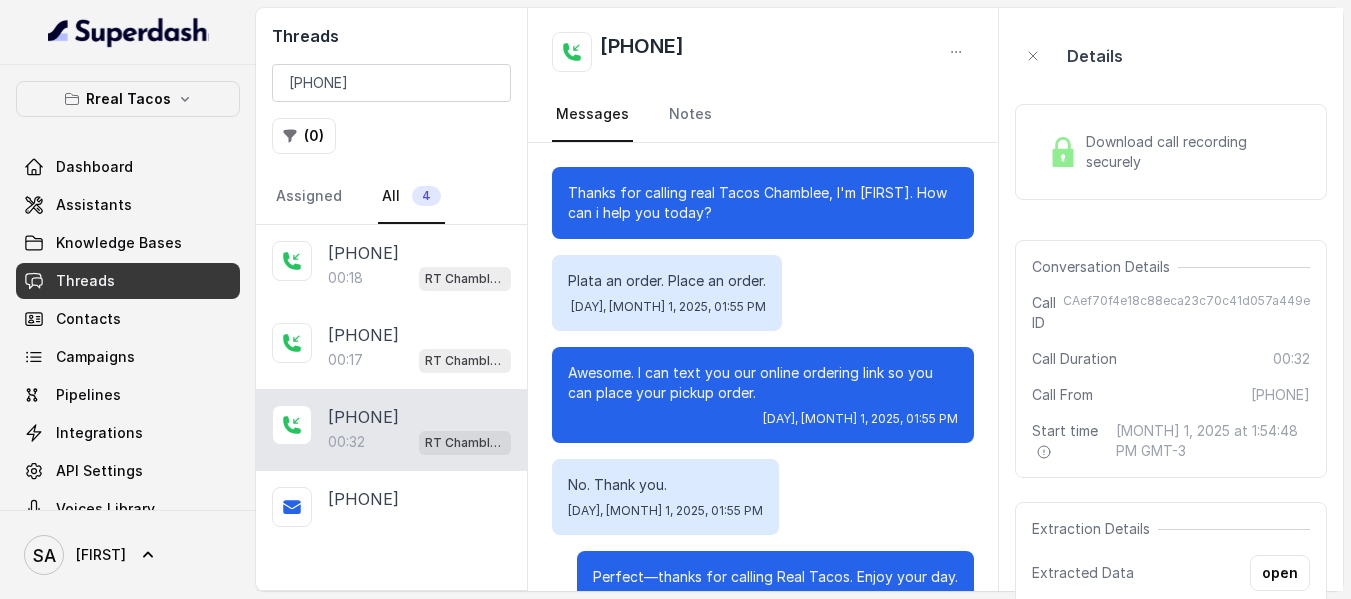 scroll, scrollTop: 60, scrollLeft: 0, axis: vertical 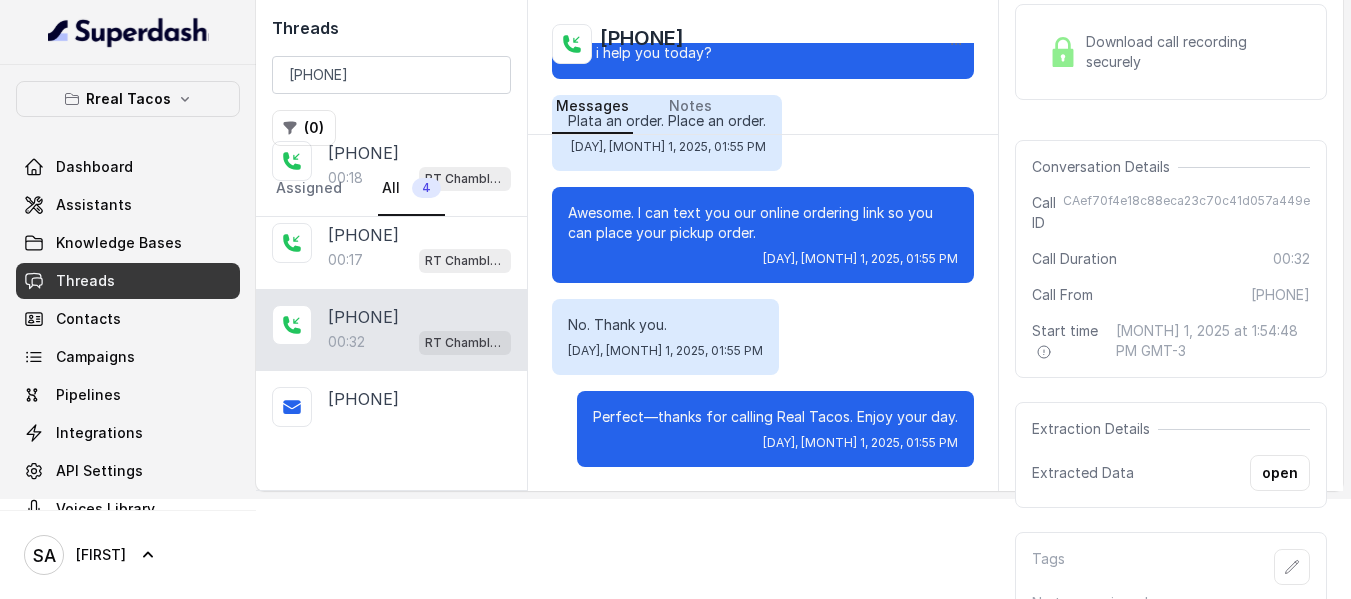 click on "00:32 RT Chamblee / EN" at bounding box center [419, 342] 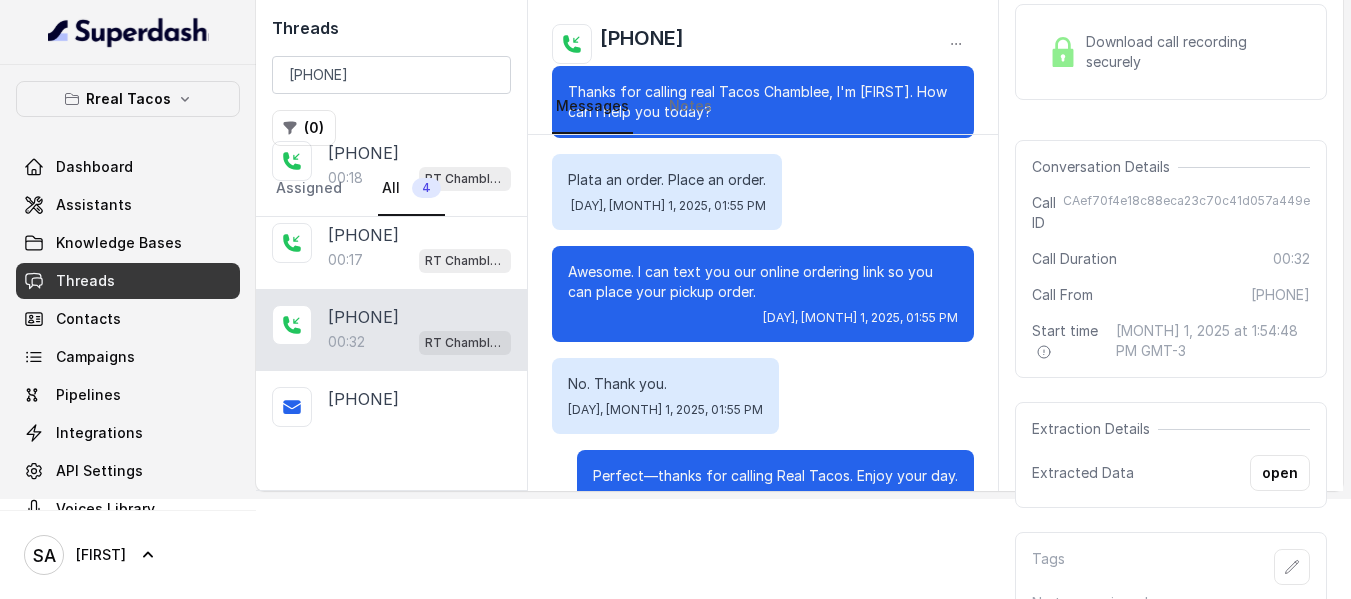 scroll, scrollTop: 0, scrollLeft: 0, axis: both 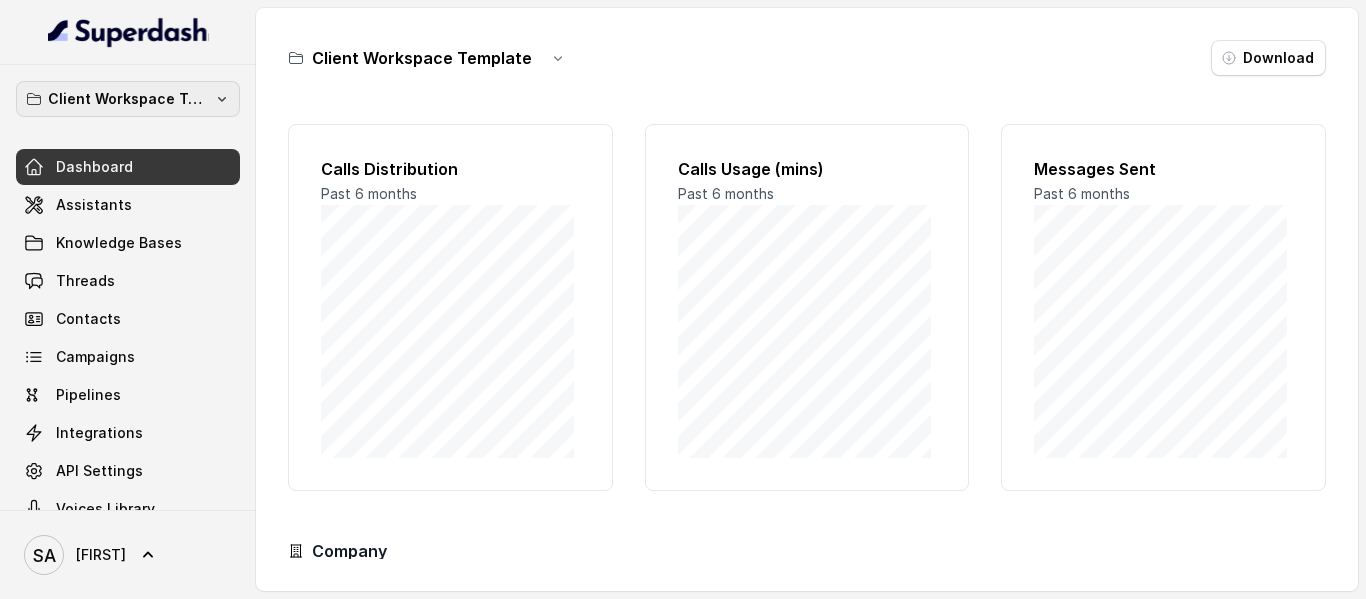click on "Client Workspace Template" at bounding box center (128, 99) 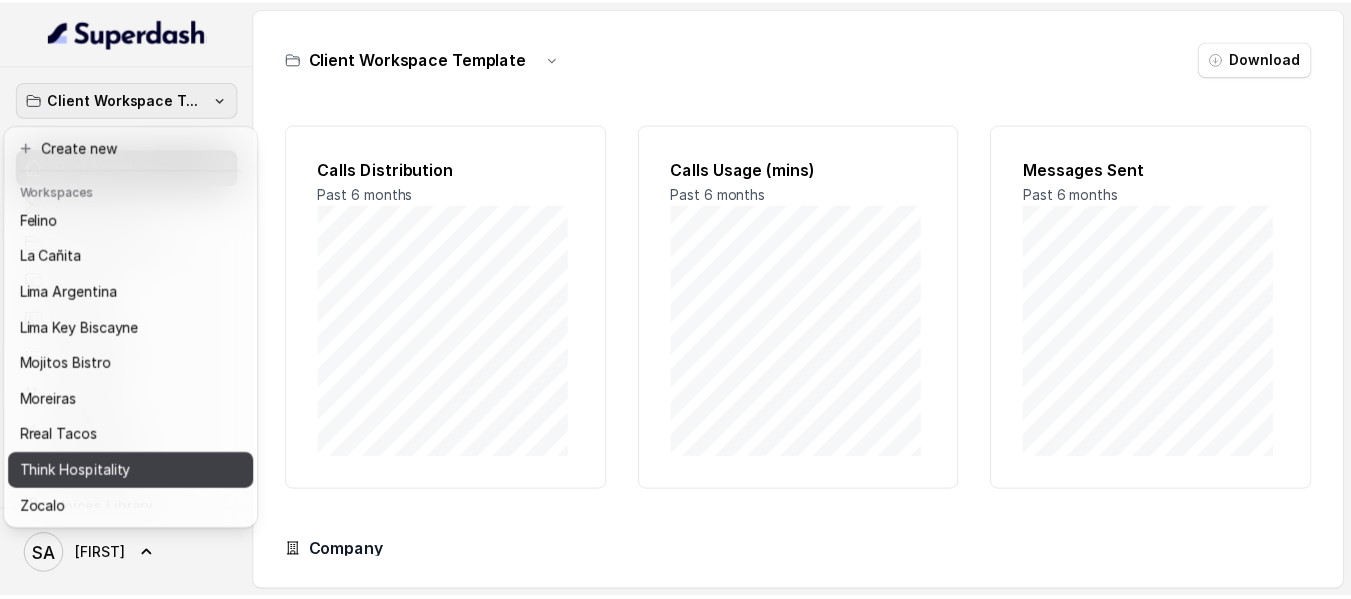 scroll, scrollTop: 127, scrollLeft: 0, axis: vertical 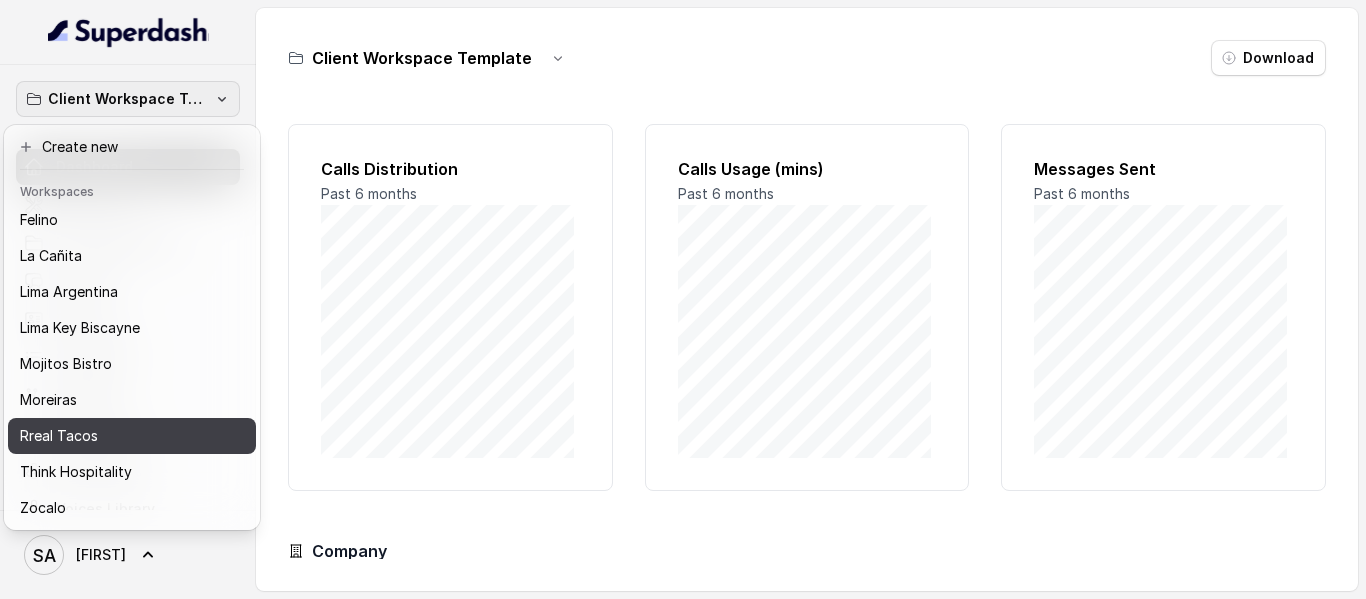 click on "Rreal Tacos" at bounding box center [116, 436] 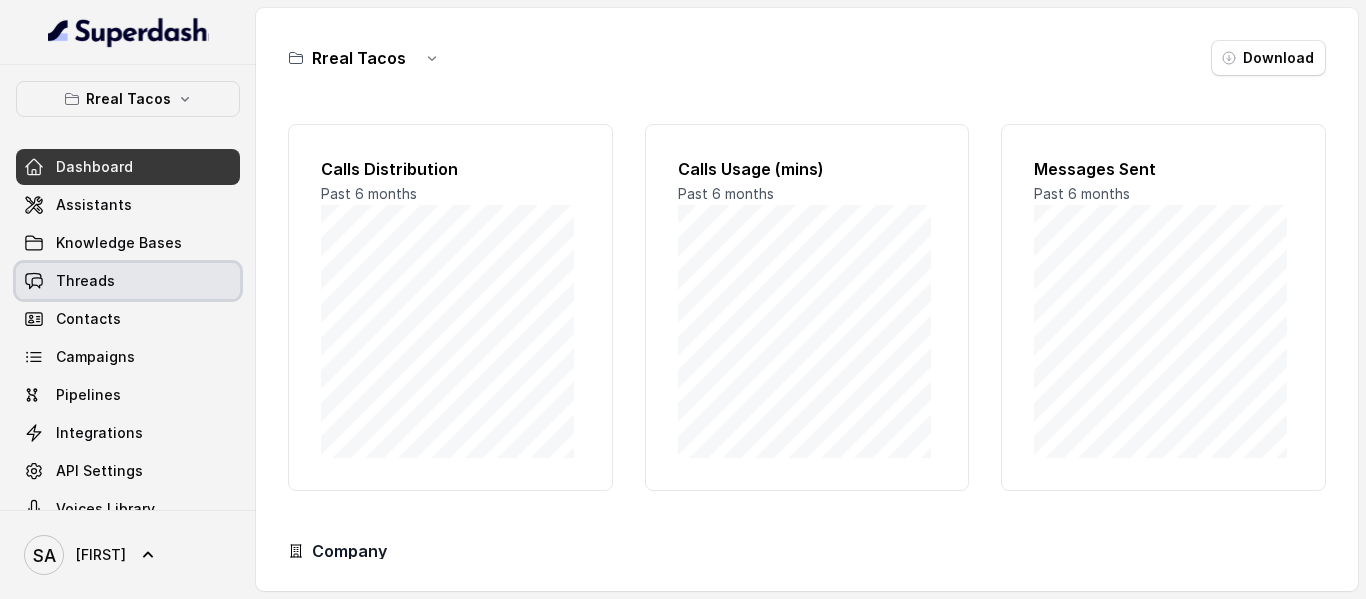 click on "Threads" at bounding box center (128, 281) 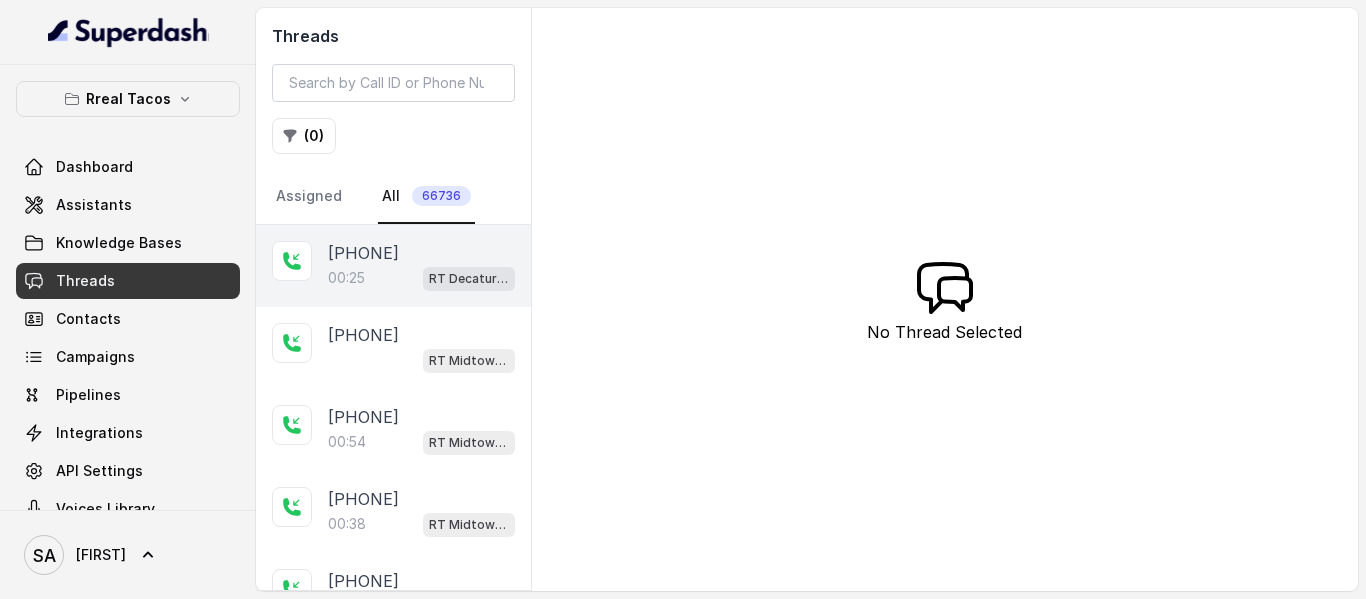 click on "00:25 RT Decatur / EN" at bounding box center [421, 278] 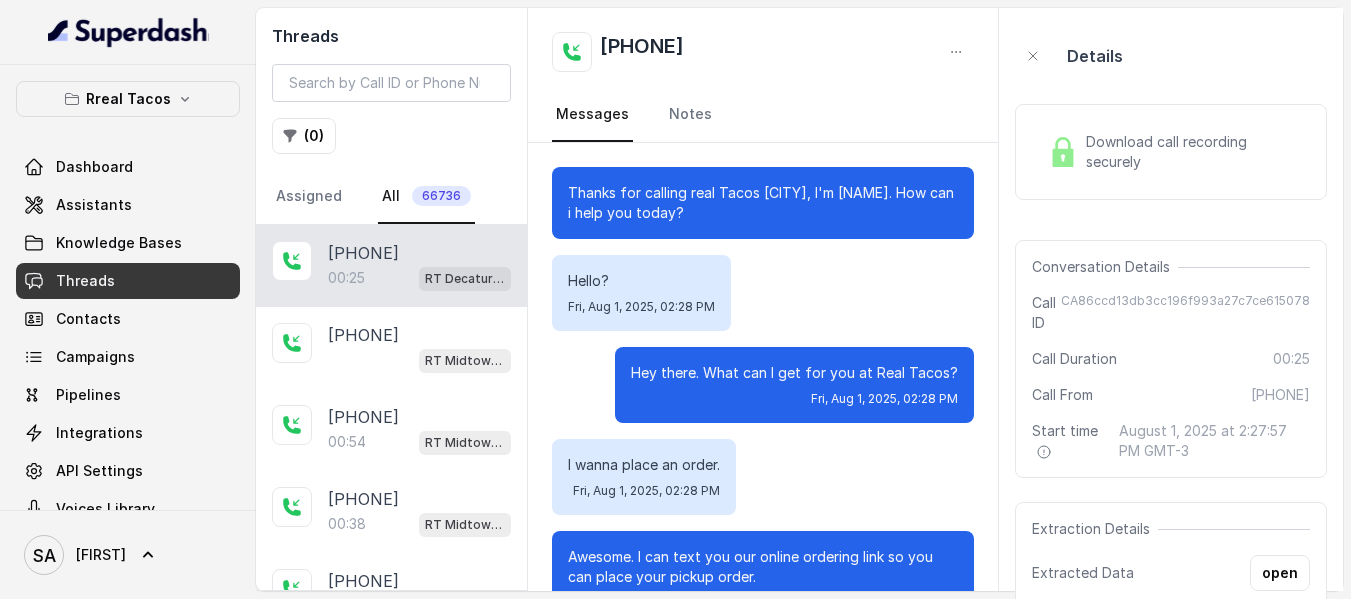 scroll, scrollTop: 60, scrollLeft: 0, axis: vertical 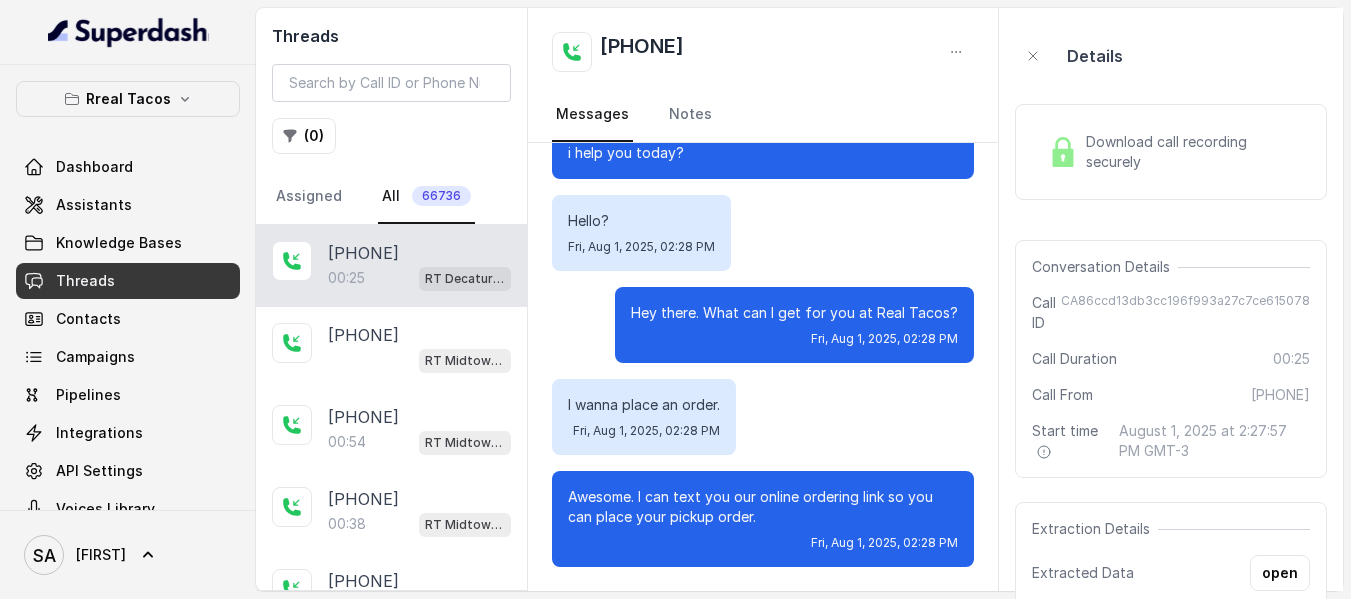 click on "Download call recording securely" at bounding box center [1194, 152] 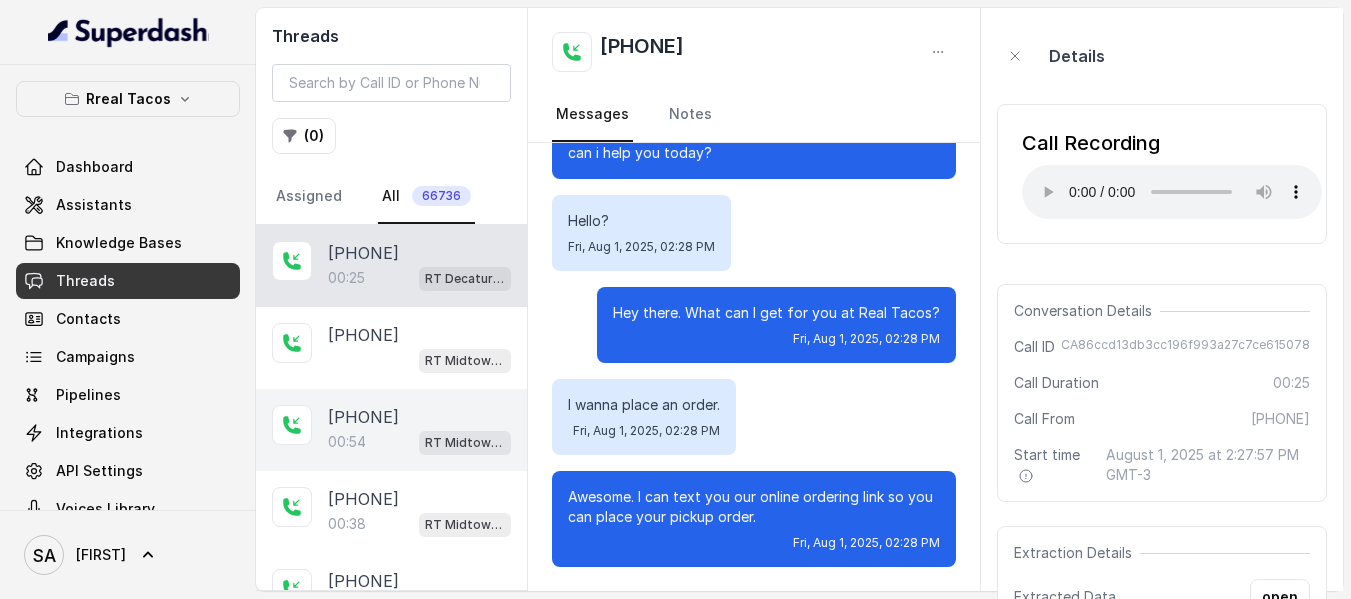 click on "00:54 RT Midtown / EN" at bounding box center (419, 442) 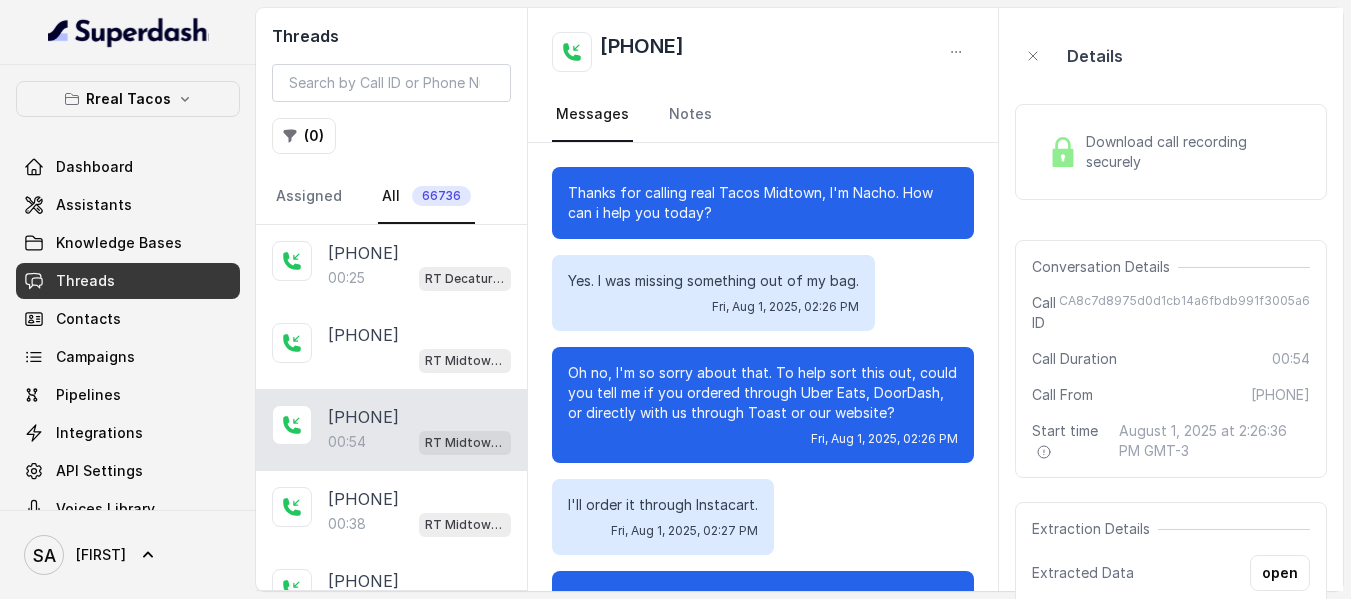 scroll, scrollTop: 528, scrollLeft: 0, axis: vertical 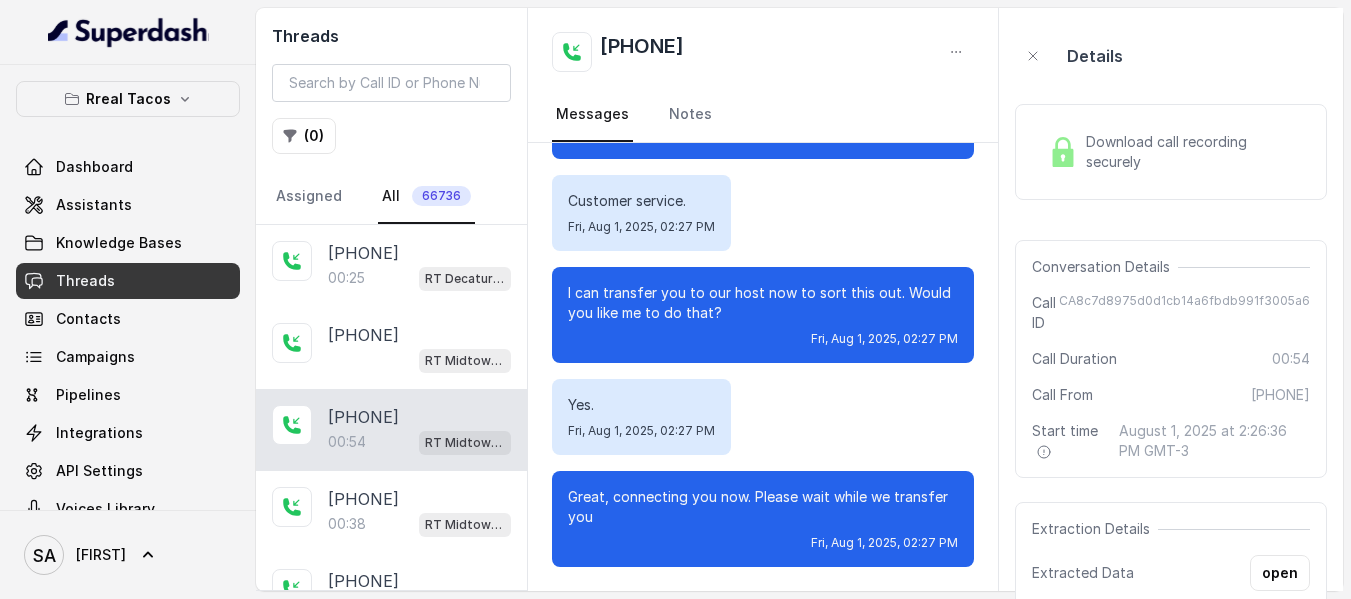 click on "Download call recording securely" at bounding box center (1194, 152) 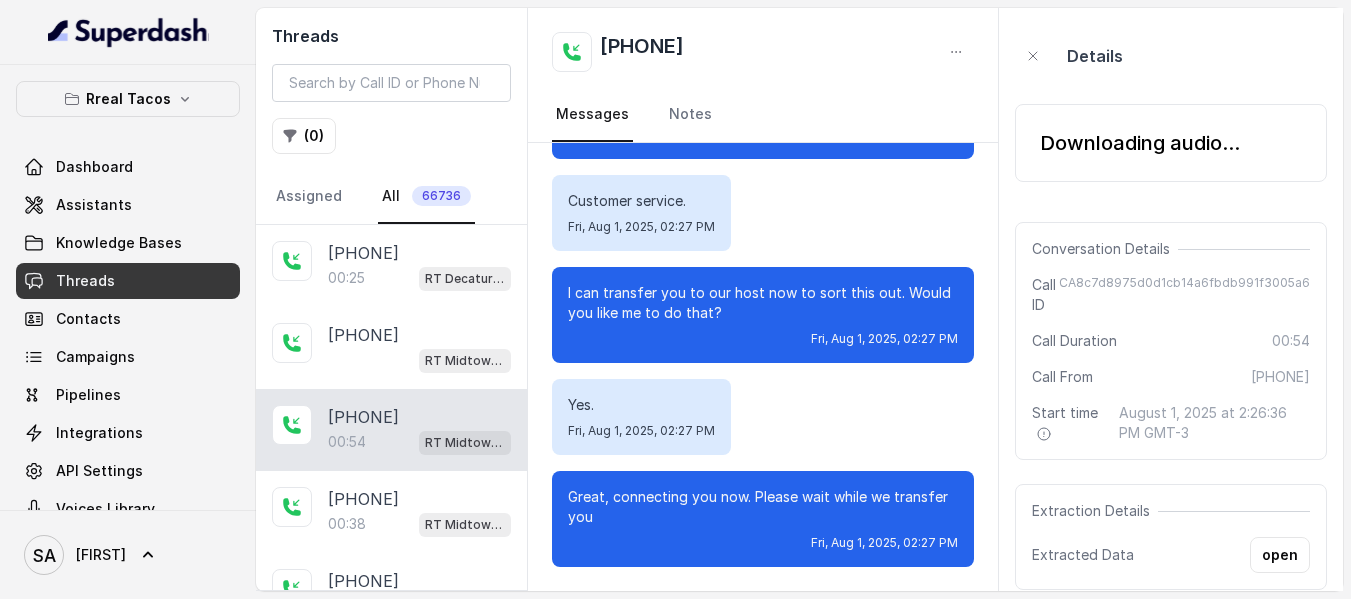 scroll, scrollTop: 548, scrollLeft: 0, axis: vertical 